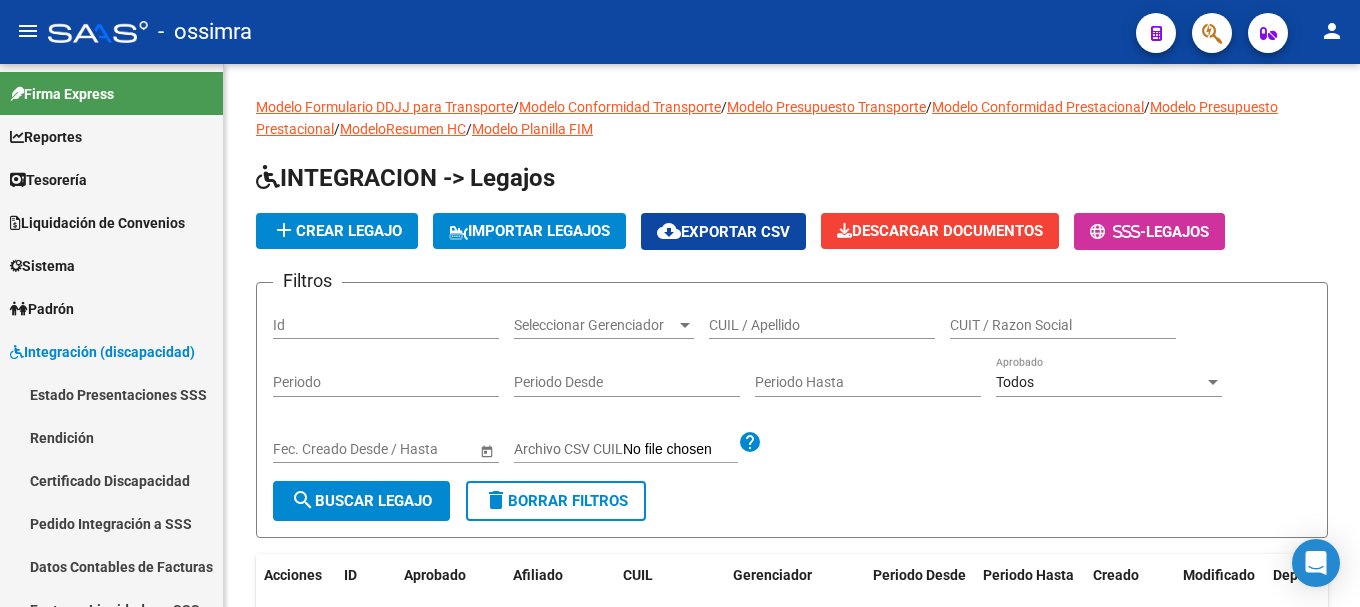 scroll, scrollTop: 0, scrollLeft: 0, axis: both 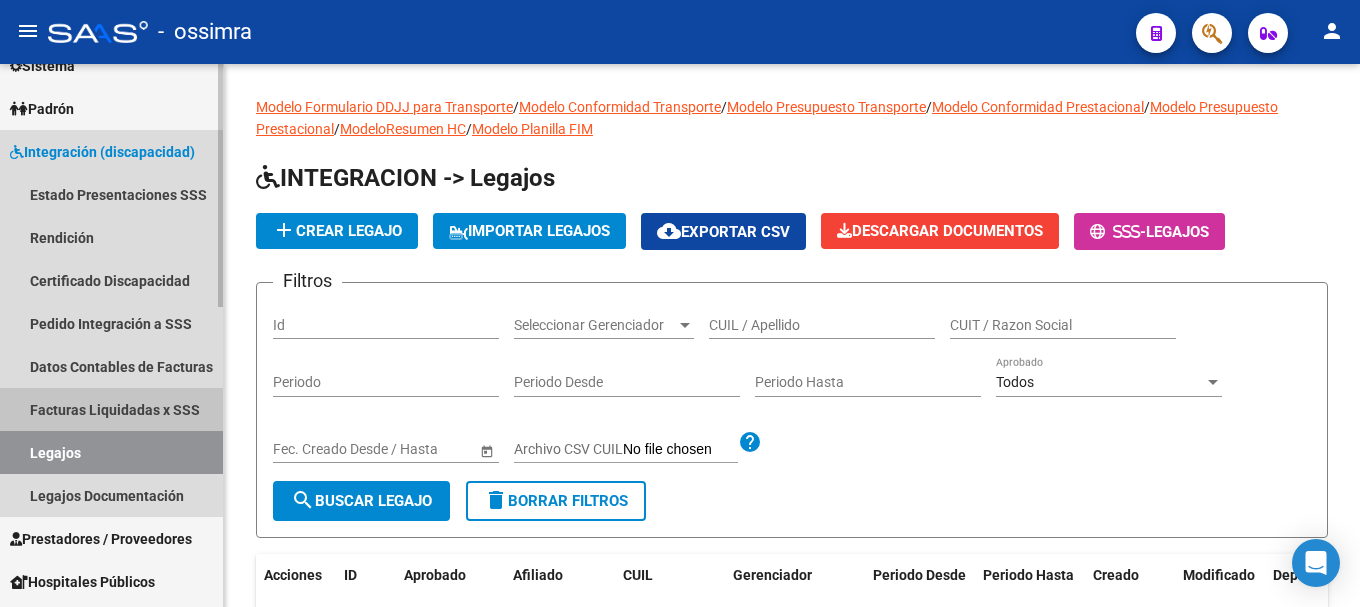 click on "Facturas Liquidadas x SSS" at bounding box center [111, 409] 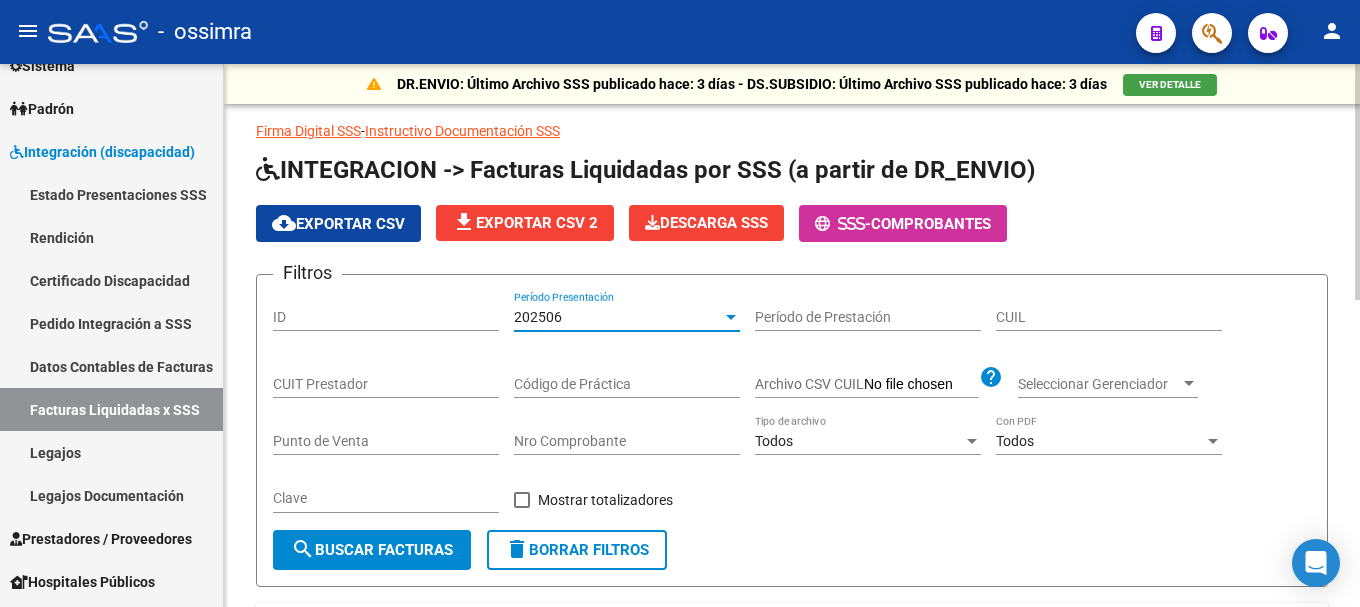 click on "202506" at bounding box center [618, 317] 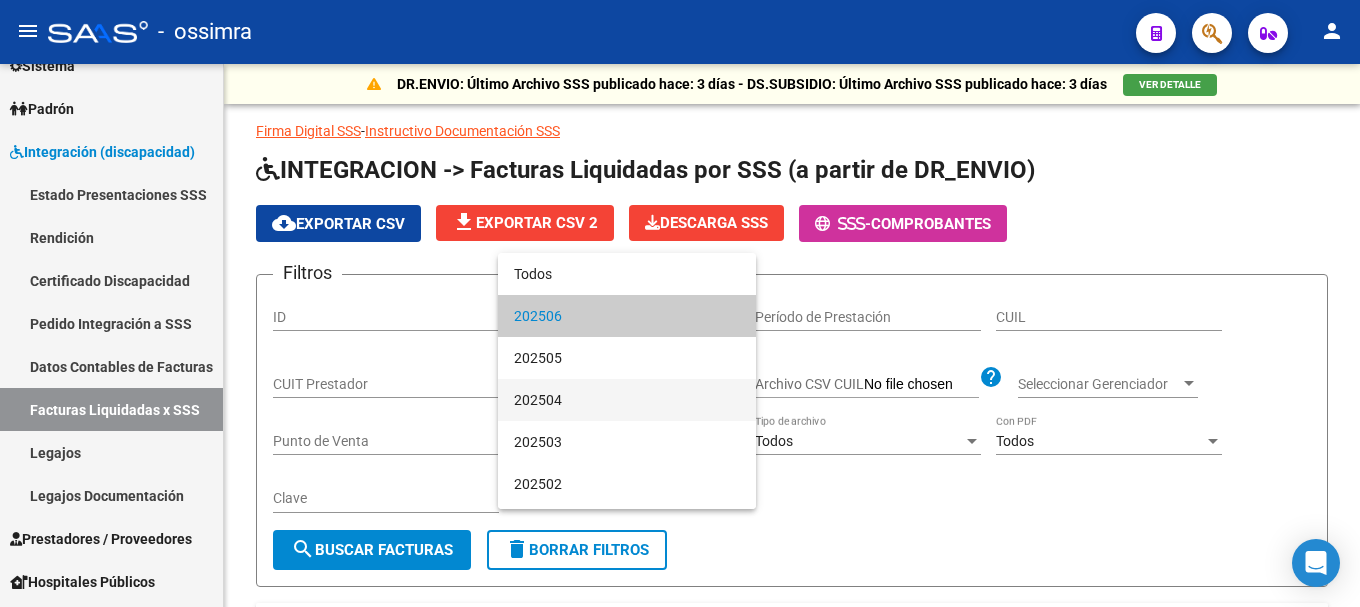 click on "202504" at bounding box center (627, 400) 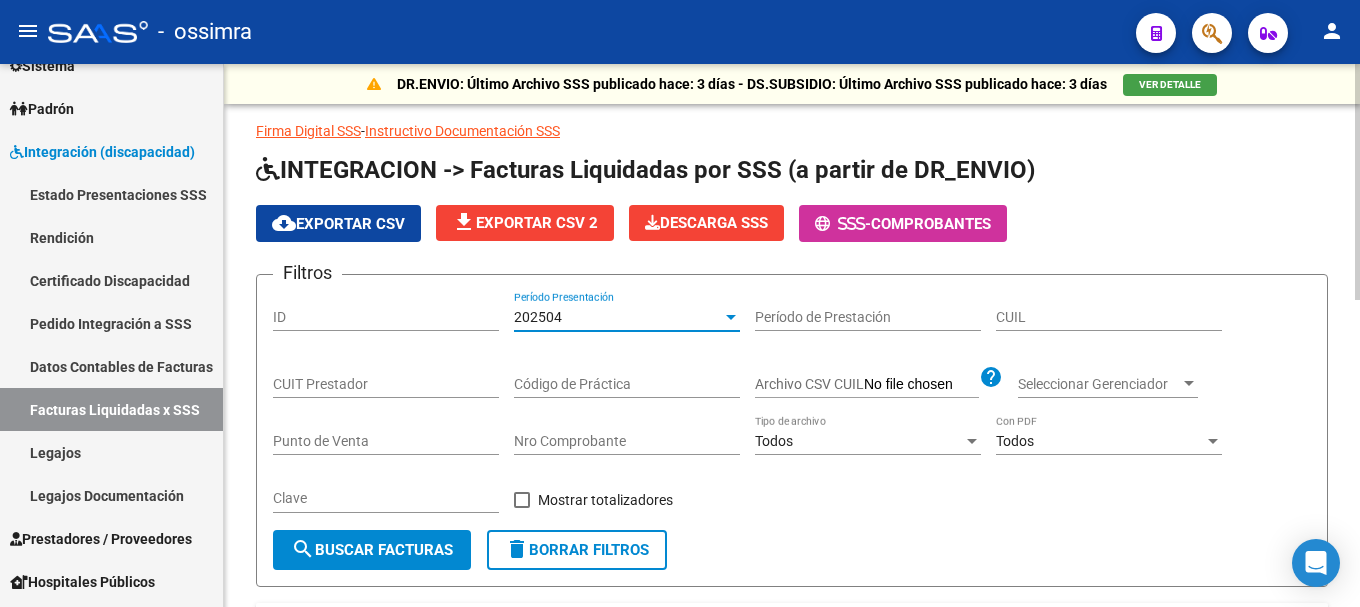 click on "search  Buscar Facturas" 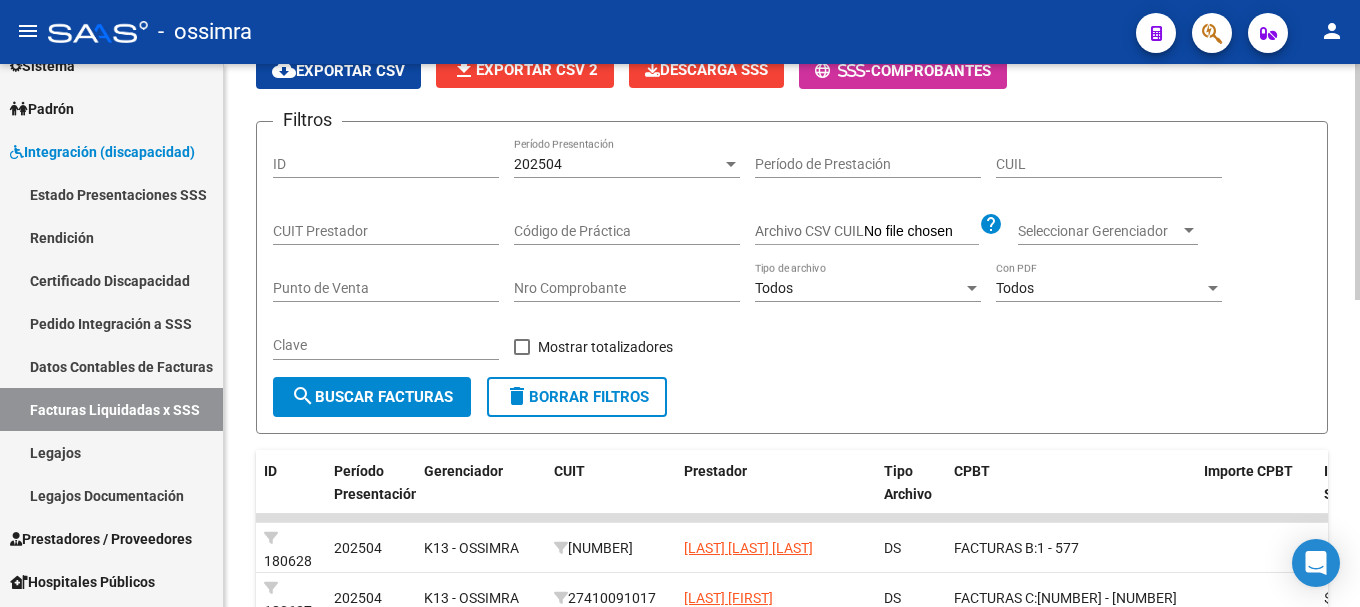 scroll, scrollTop: 106, scrollLeft: 0, axis: vertical 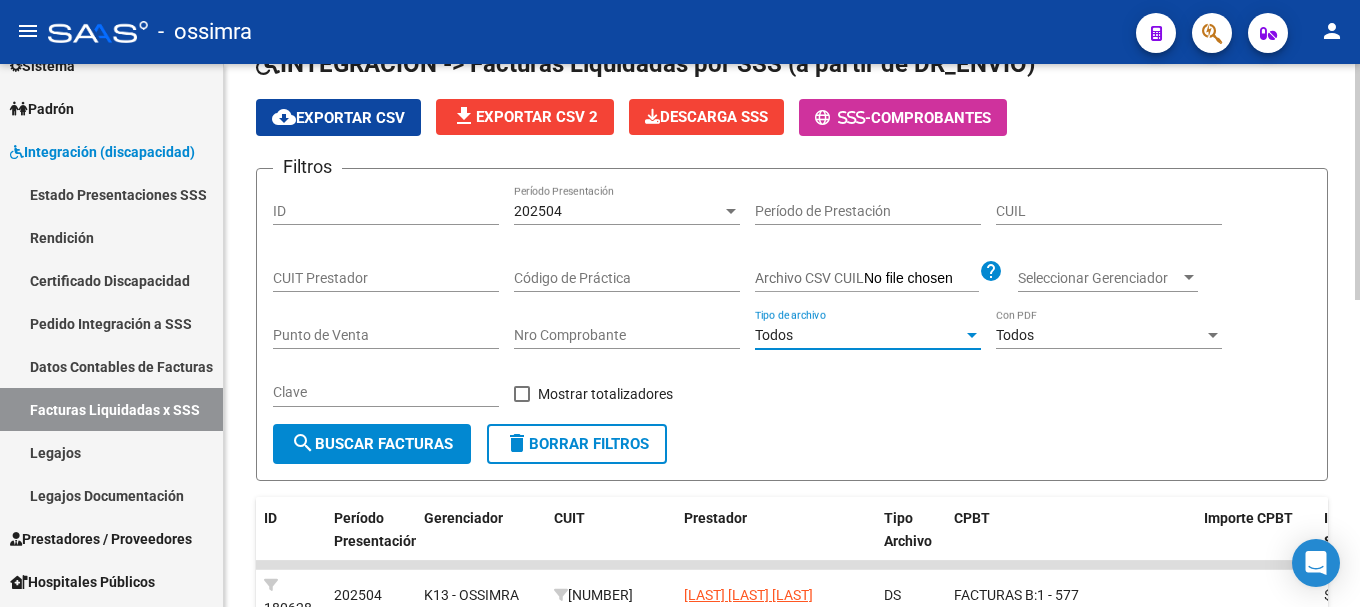 click on "Todos" at bounding box center [859, 335] 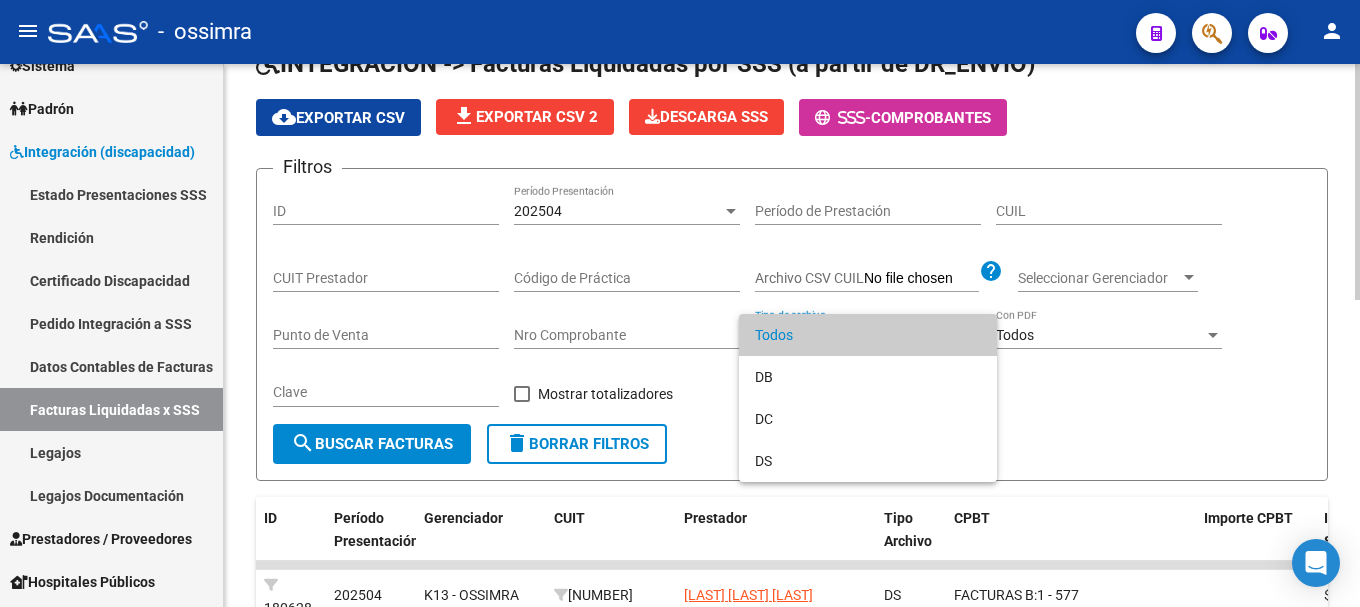 click on "Todos" at bounding box center [868, 335] 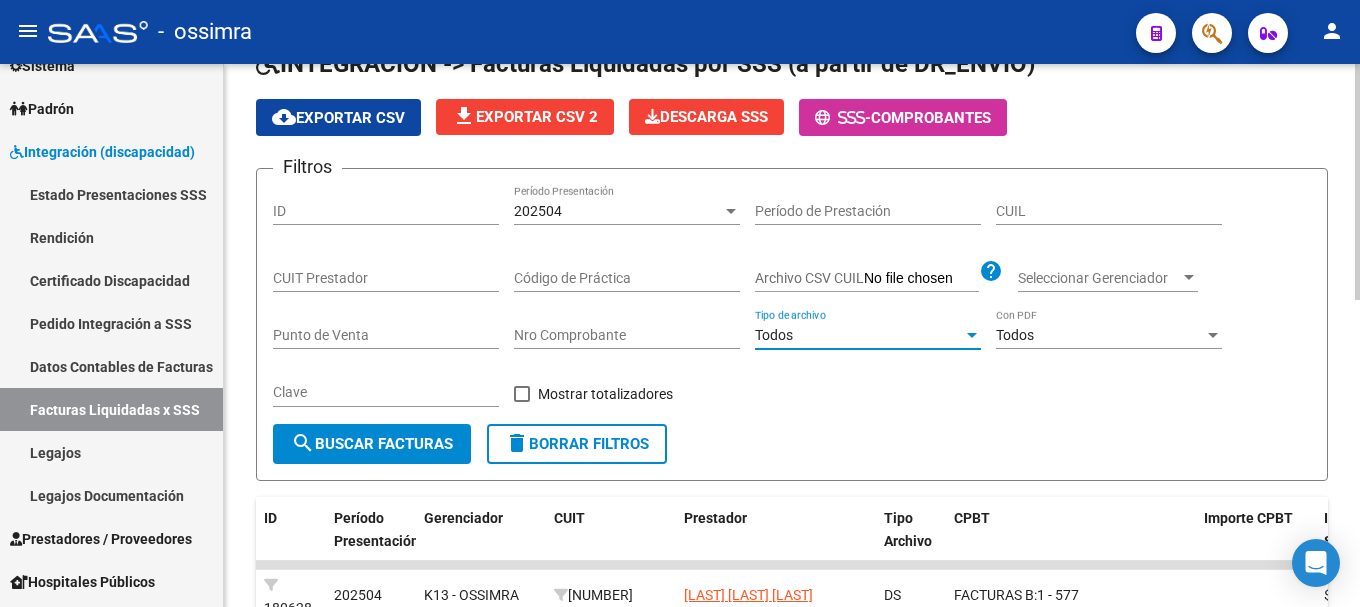 click on "Seleccionar Gerenciador Seleccionar Gerenciador" 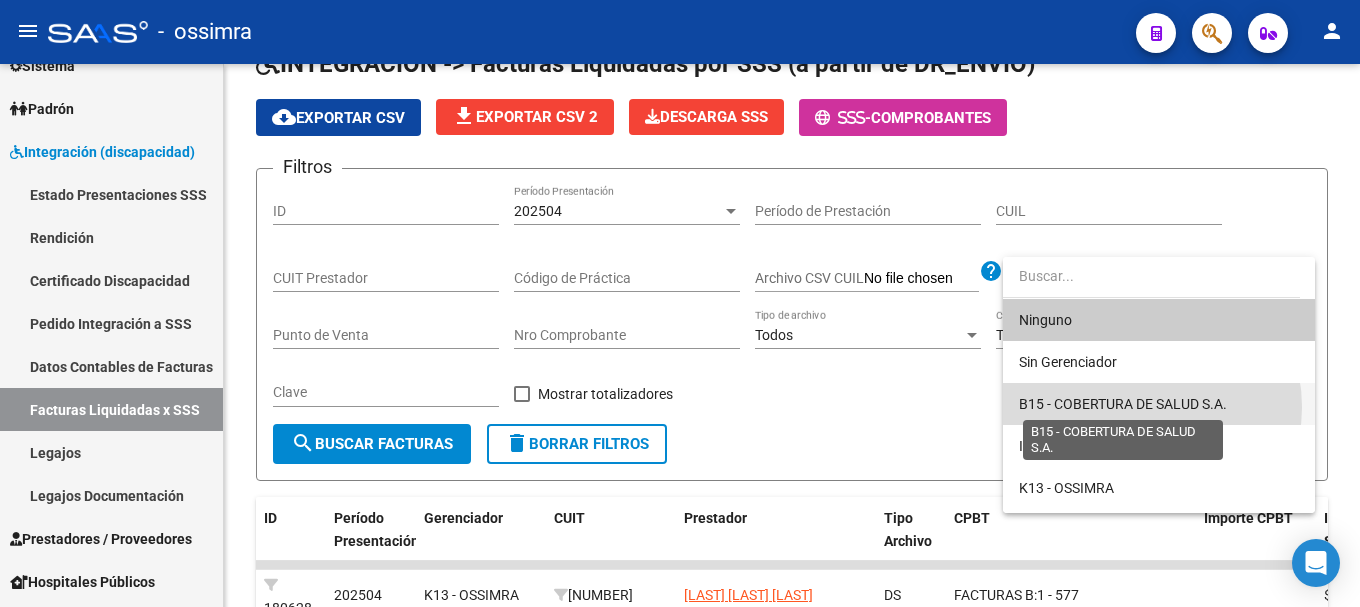 click on "B15 - COBERTURA DE SALUD S.A." at bounding box center [1123, 404] 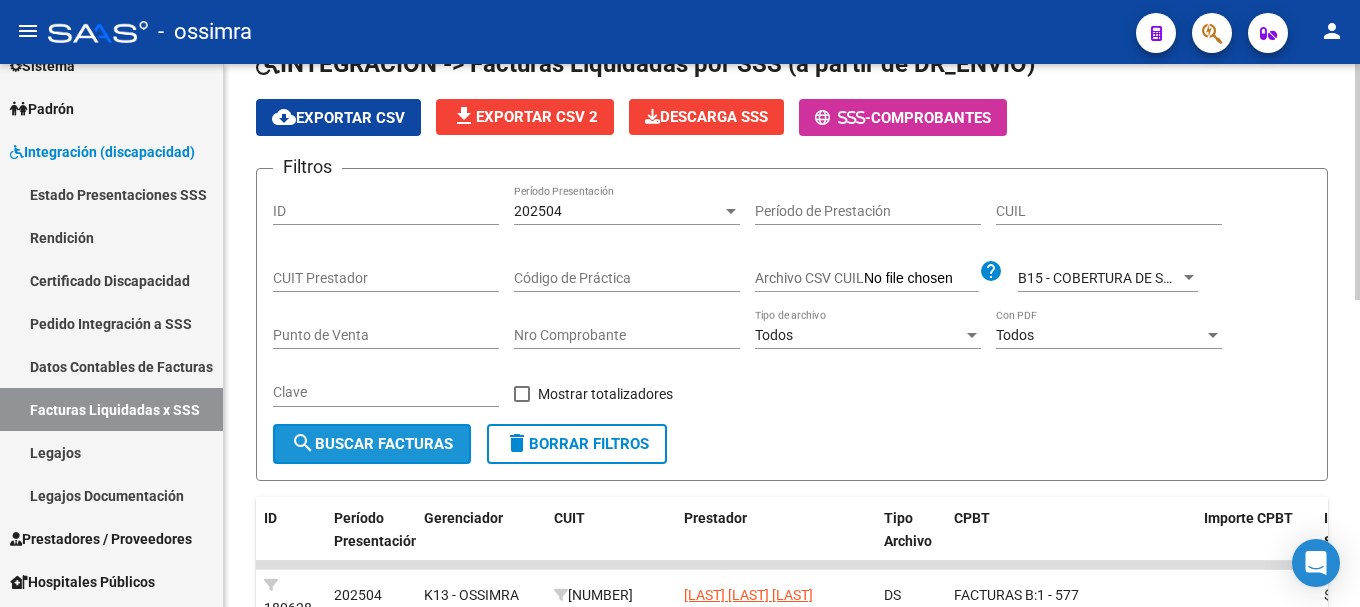 click on "search  Buscar Facturas" 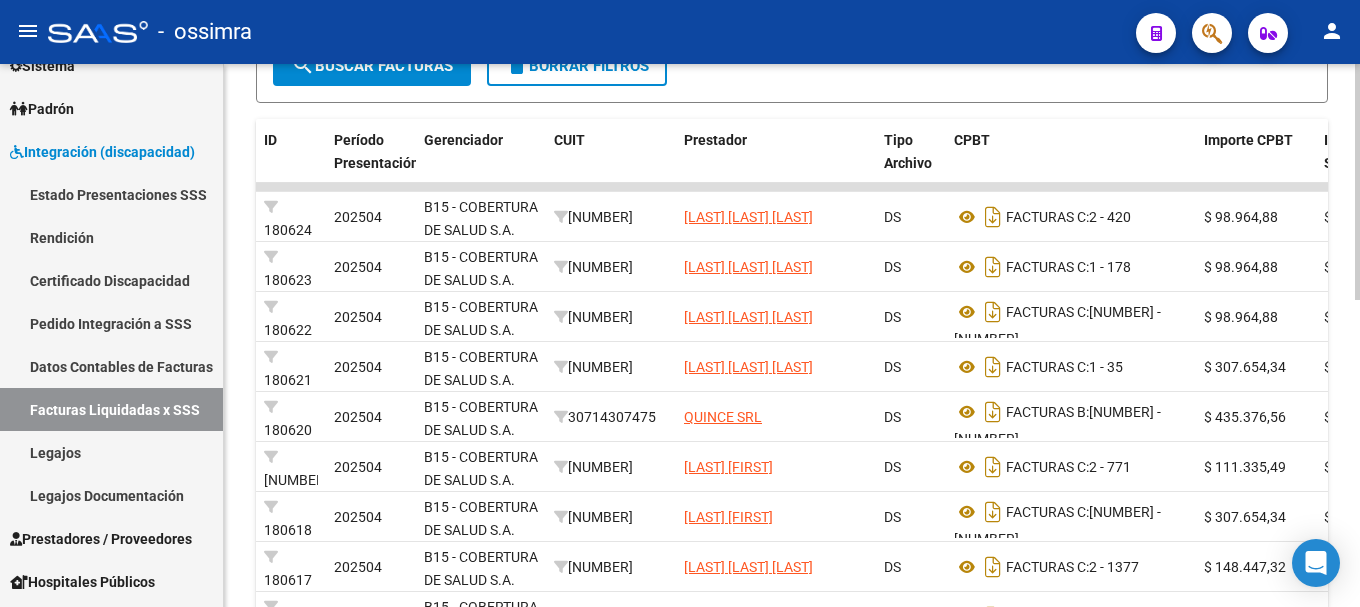 scroll, scrollTop: 506, scrollLeft: 0, axis: vertical 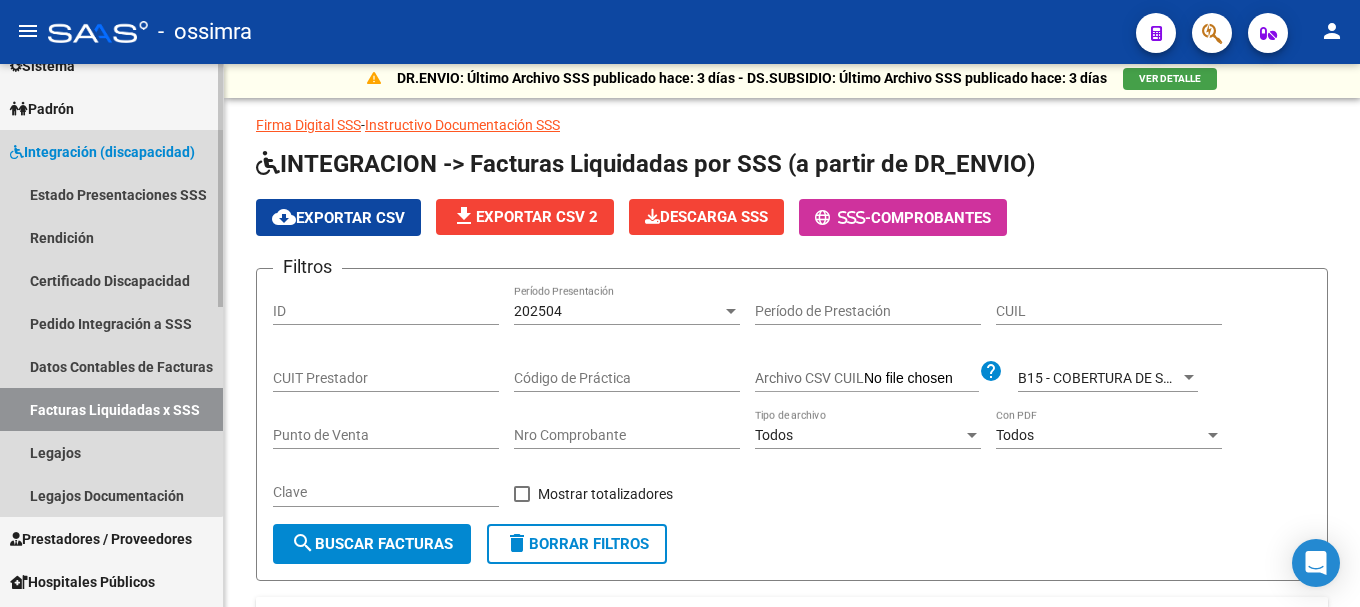 click on "Integración (discapacidad)" at bounding box center (102, 152) 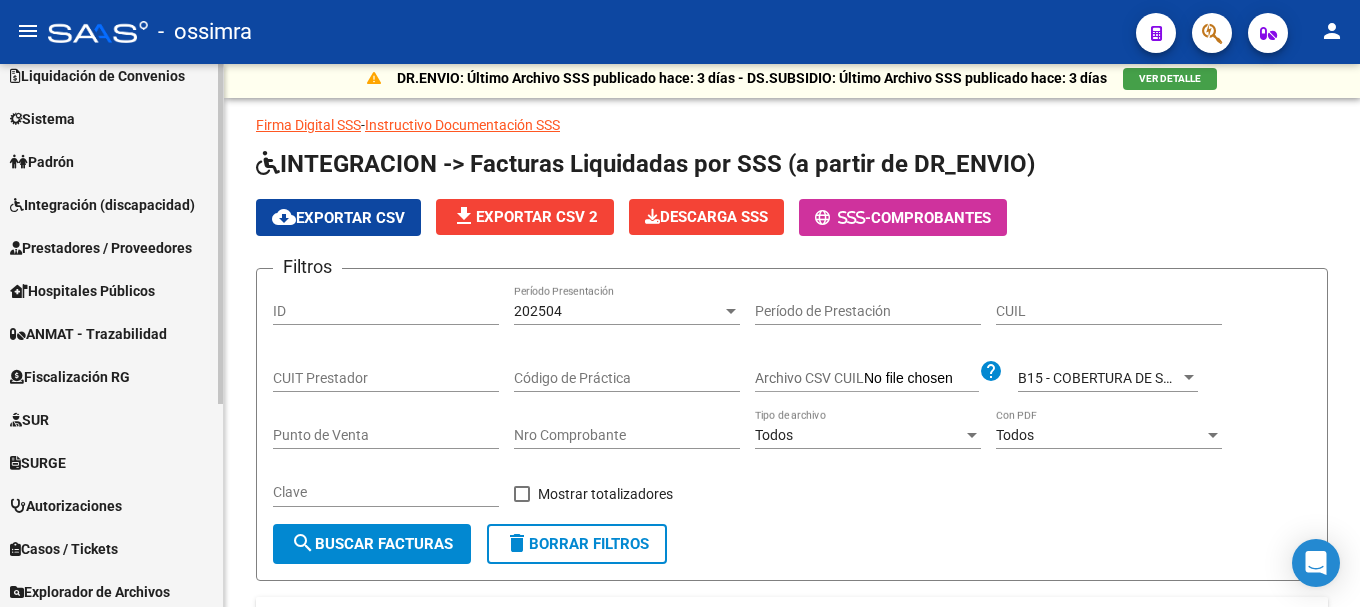 scroll, scrollTop: 100, scrollLeft: 0, axis: vertical 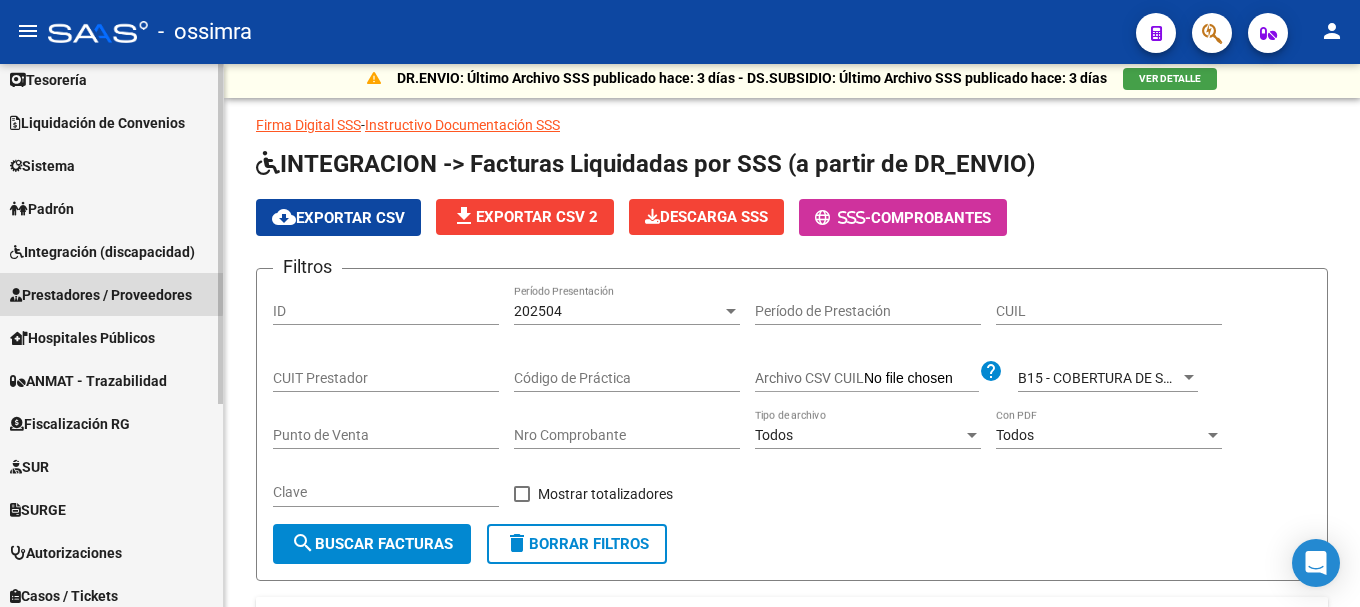 click on "Prestadores / Proveedores" at bounding box center [101, 295] 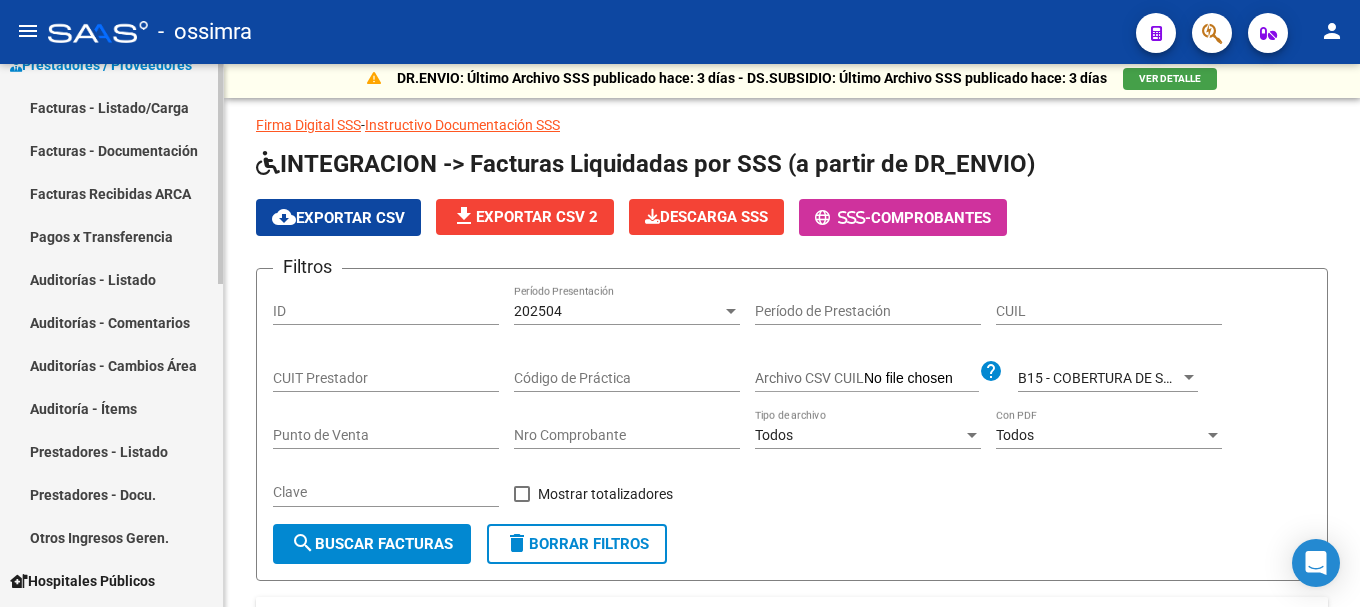 scroll, scrollTop: 300, scrollLeft: 0, axis: vertical 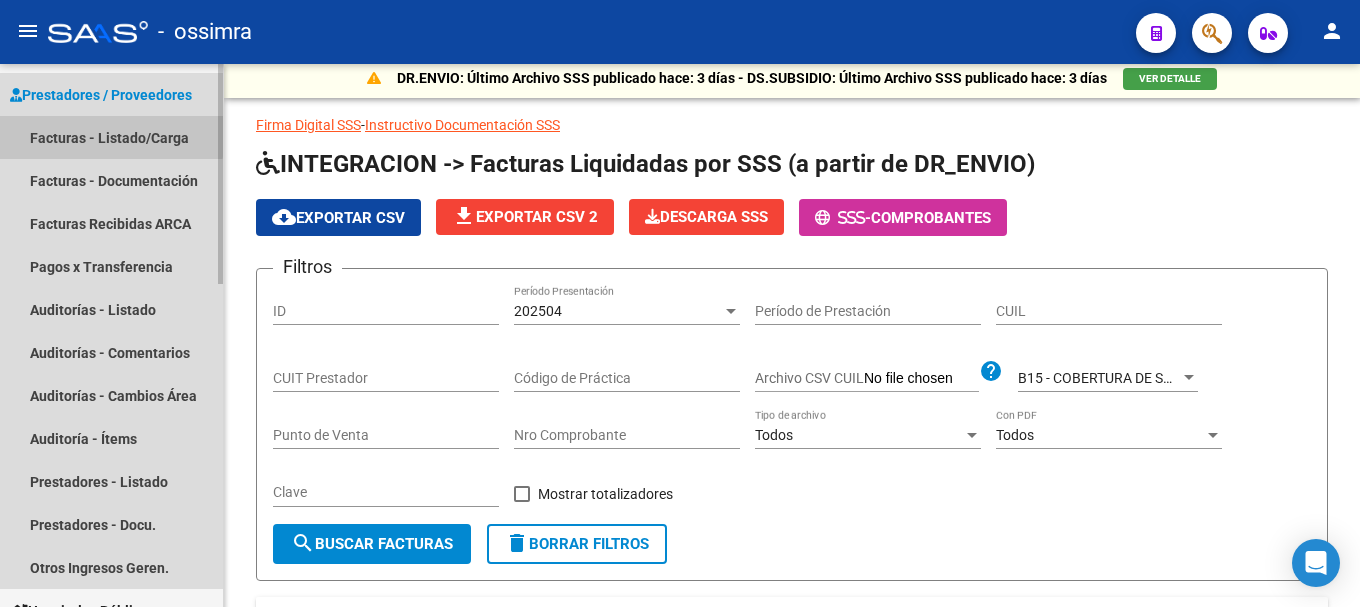 click on "Facturas - Listado/Carga" at bounding box center [111, 137] 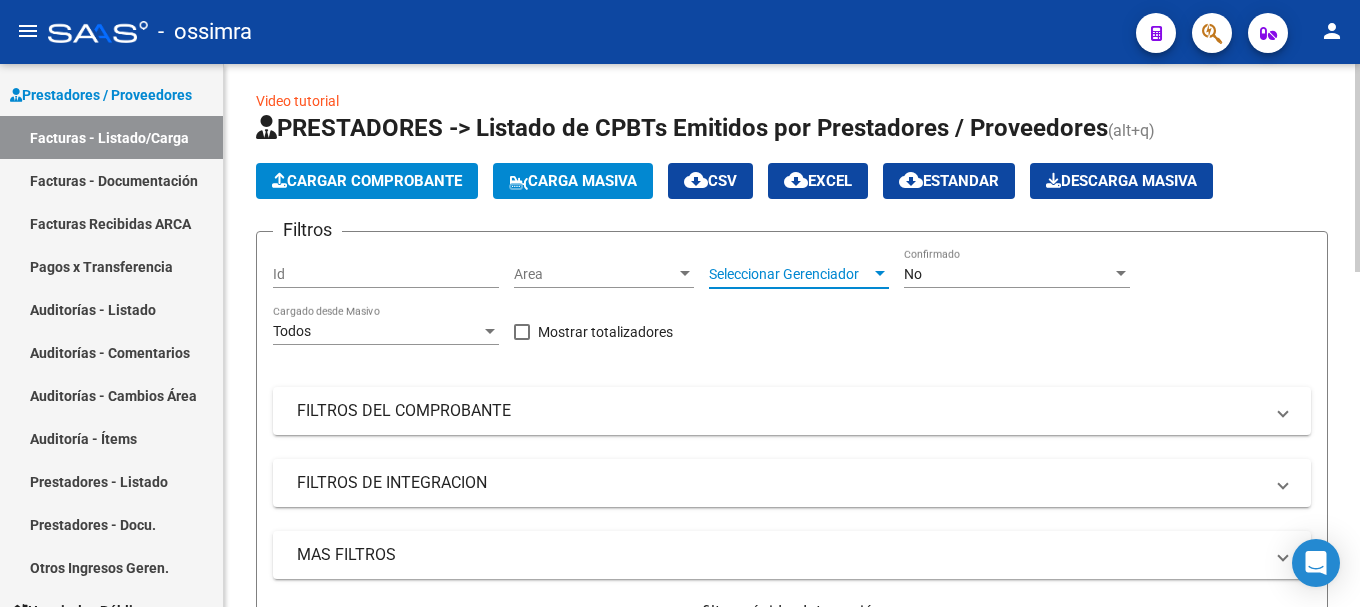 click on "Seleccionar Gerenciador" at bounding box center [790, 274] 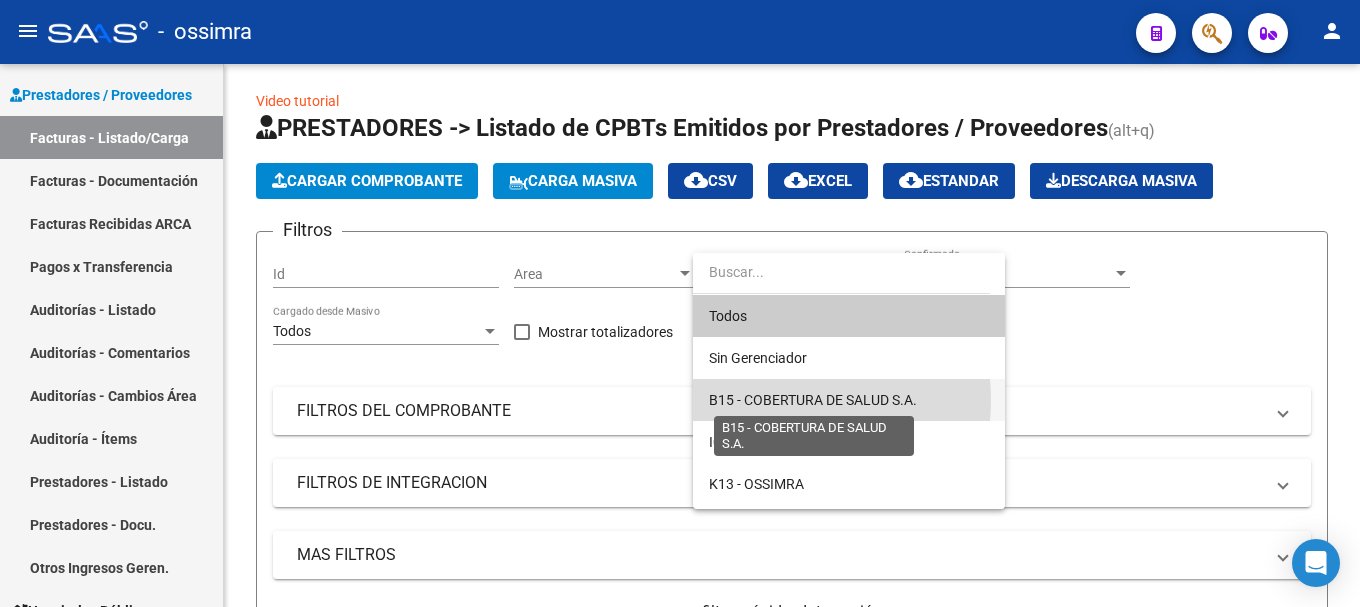 click on "B15 - COBERTURA DE SALUD S.A." at bounding box center (813, 400) 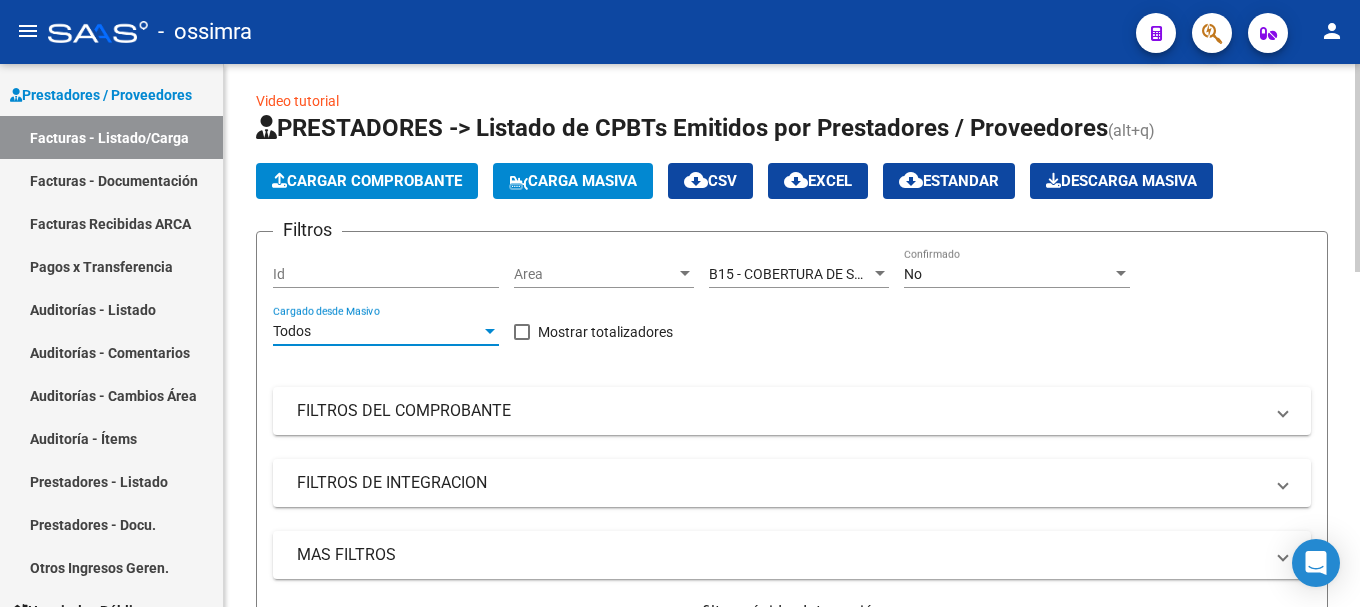 click on "Todos" at bounding box center [377, 331] 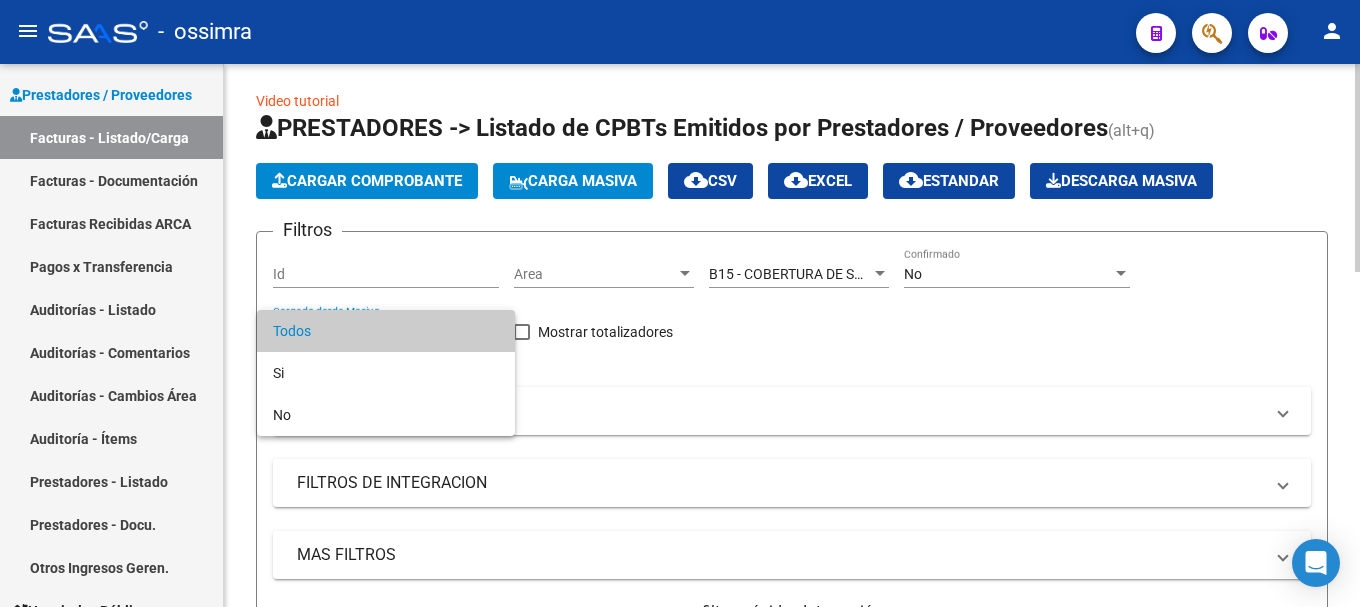 click on "Todos" at bounding box center (386, 331) 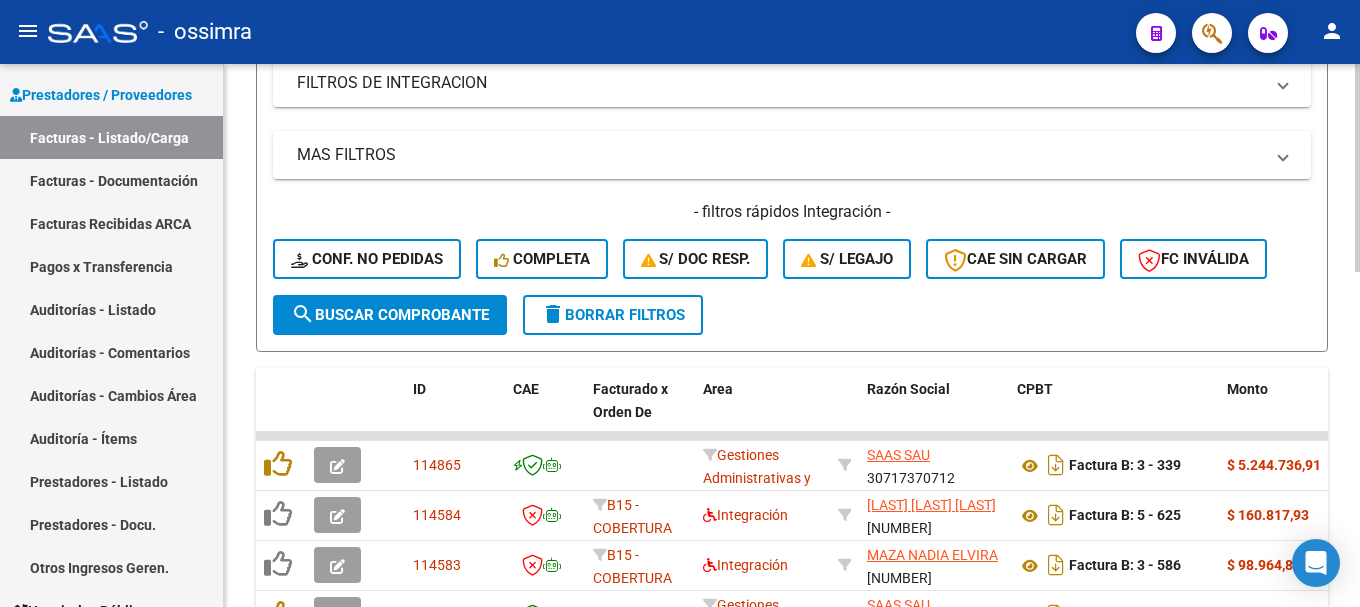 scroll, scrollTop: 306, scrollLeft: 0, axis: vertical 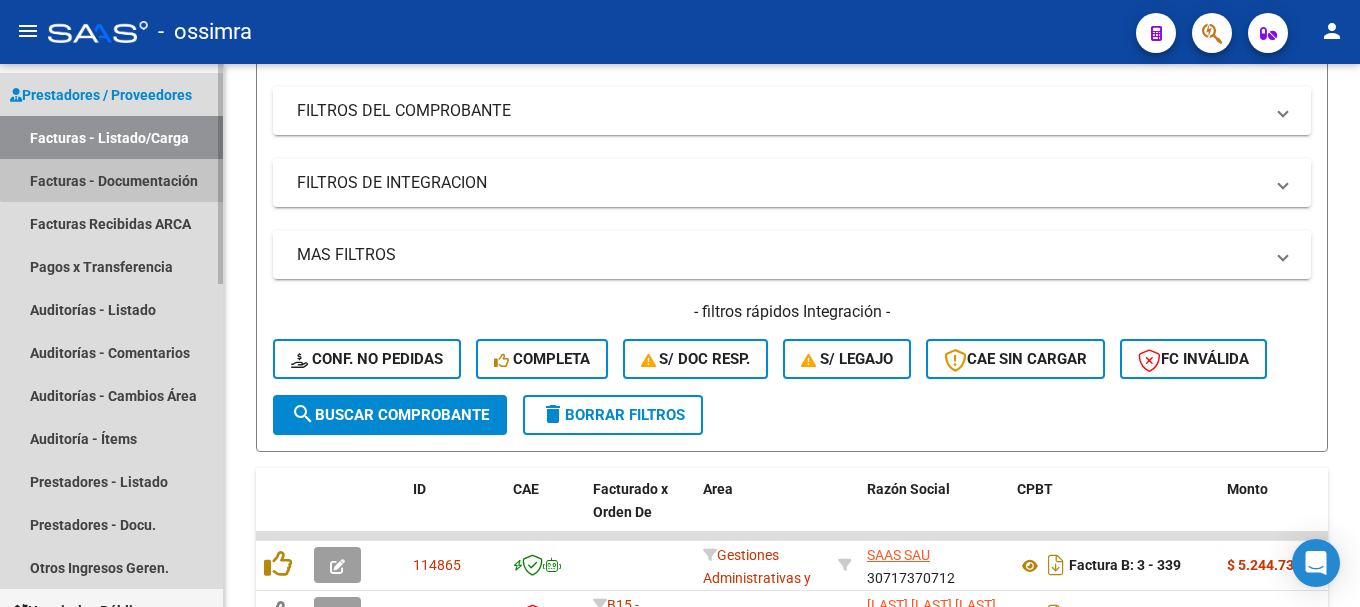 click on "Facturas - Documentación" at bounding box center [111, 180] 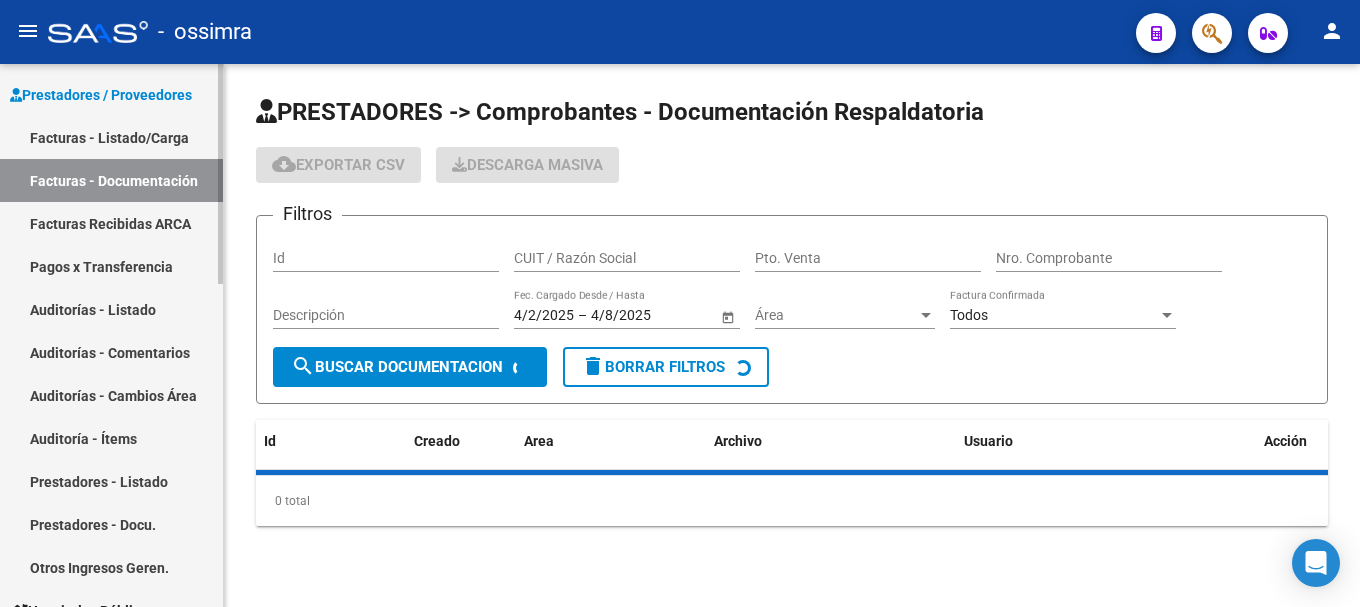 scroll, scrollTop: 0, scrollLeft: 0, axis: both 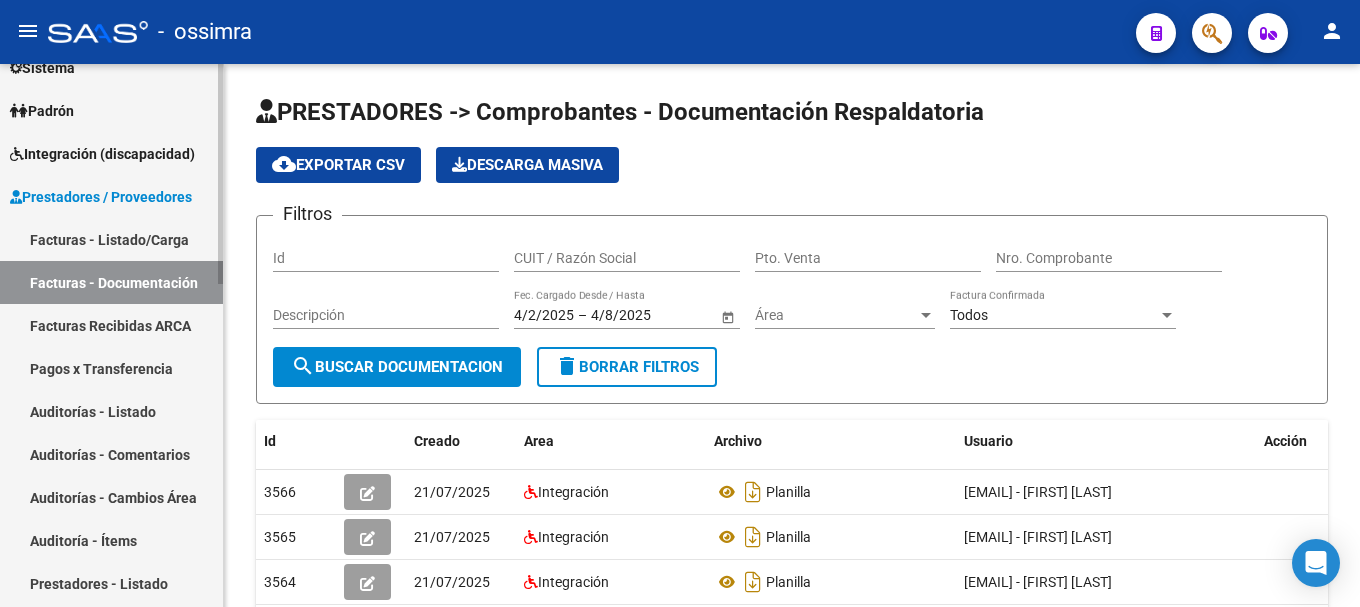 click on "Prestadores / Proveedores" at bounding box center (101, 197) 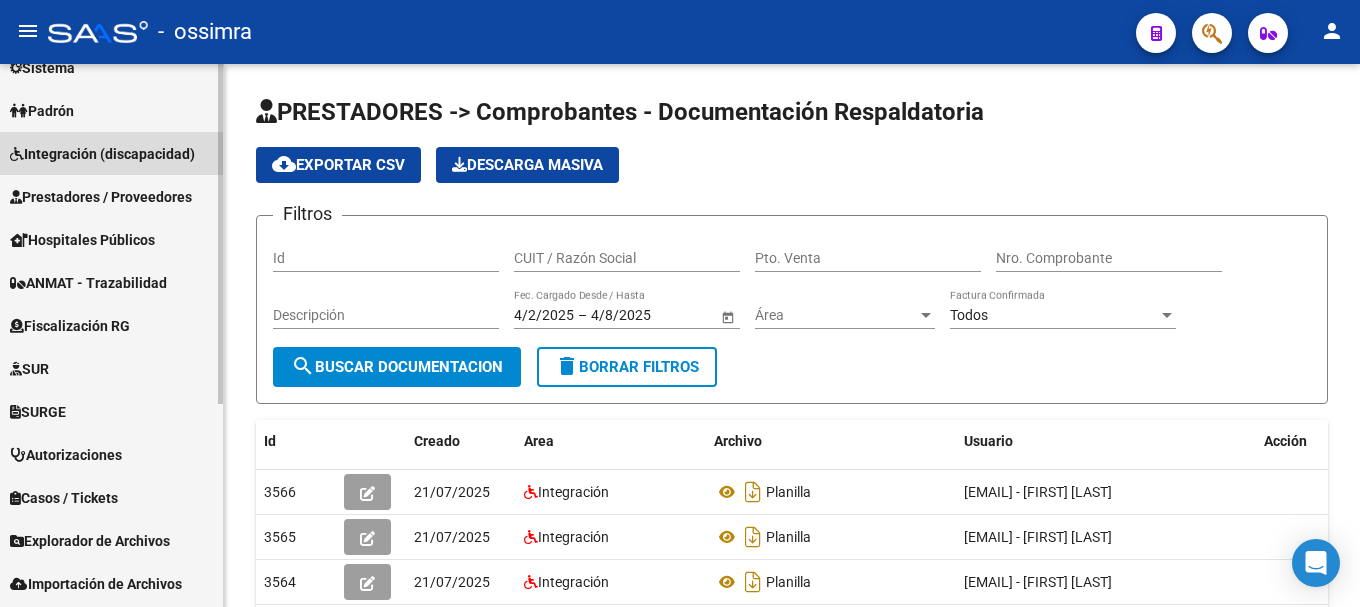 click on "Integración (discapacidad)" at bounding box center [102, 154] 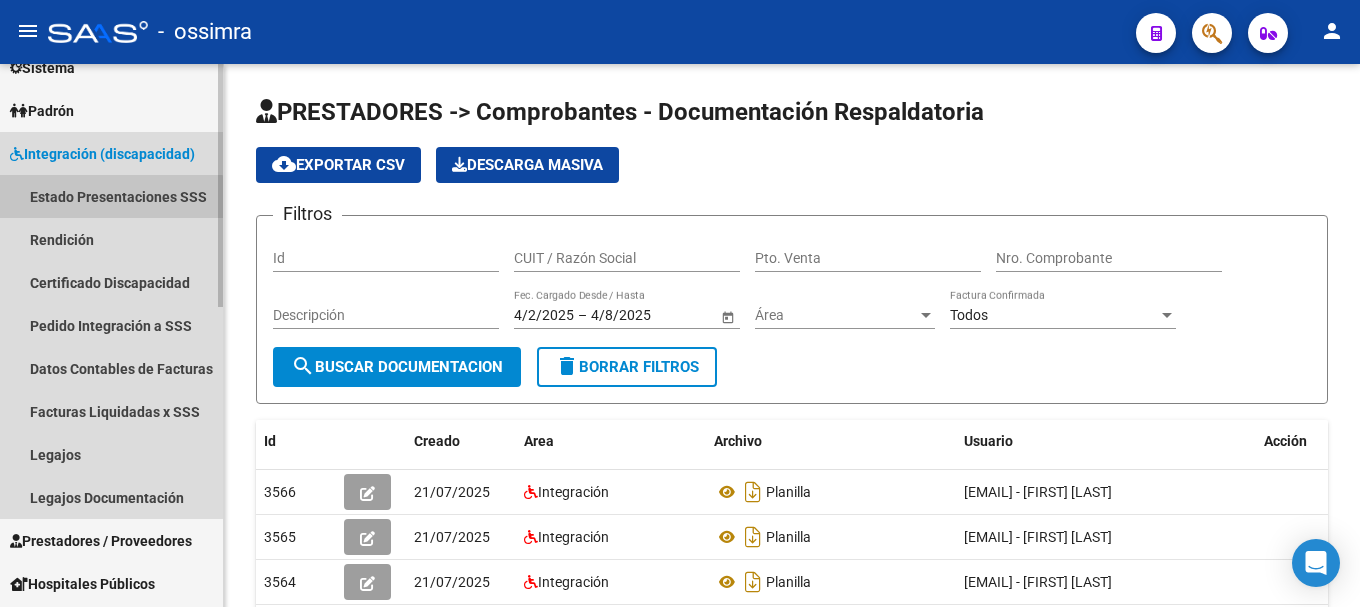 click on "Estado Presentaciones SSS" at bounding box center (111, 196) 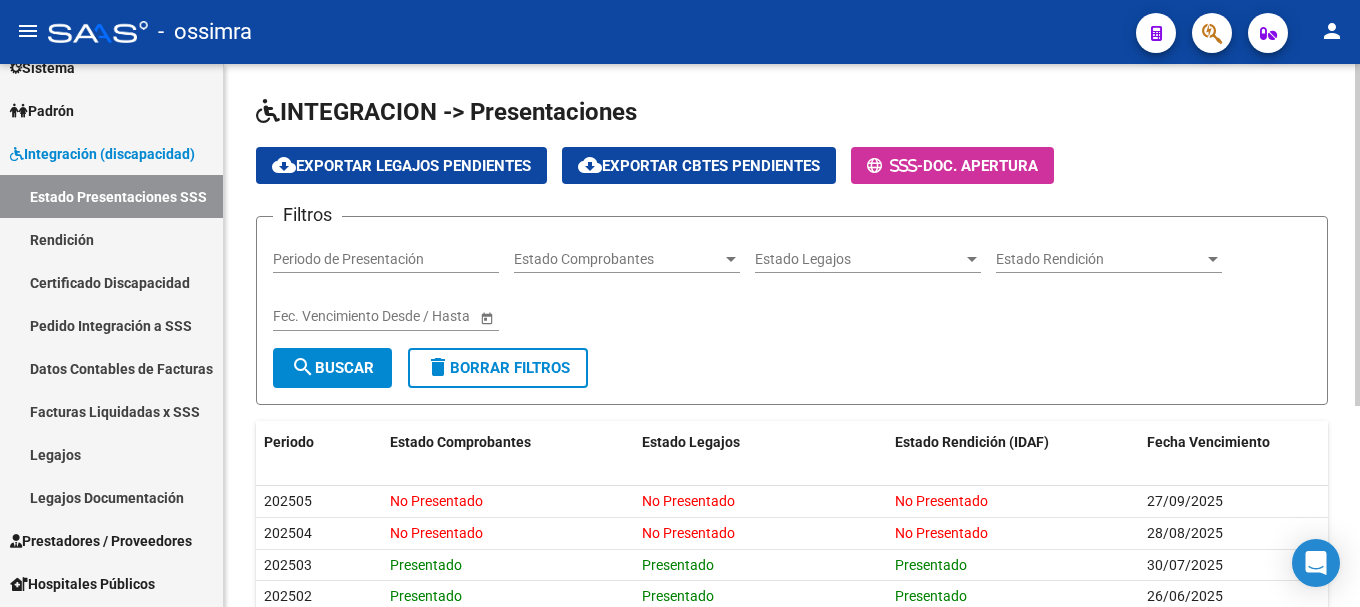 click on "Periodo de Presentación" 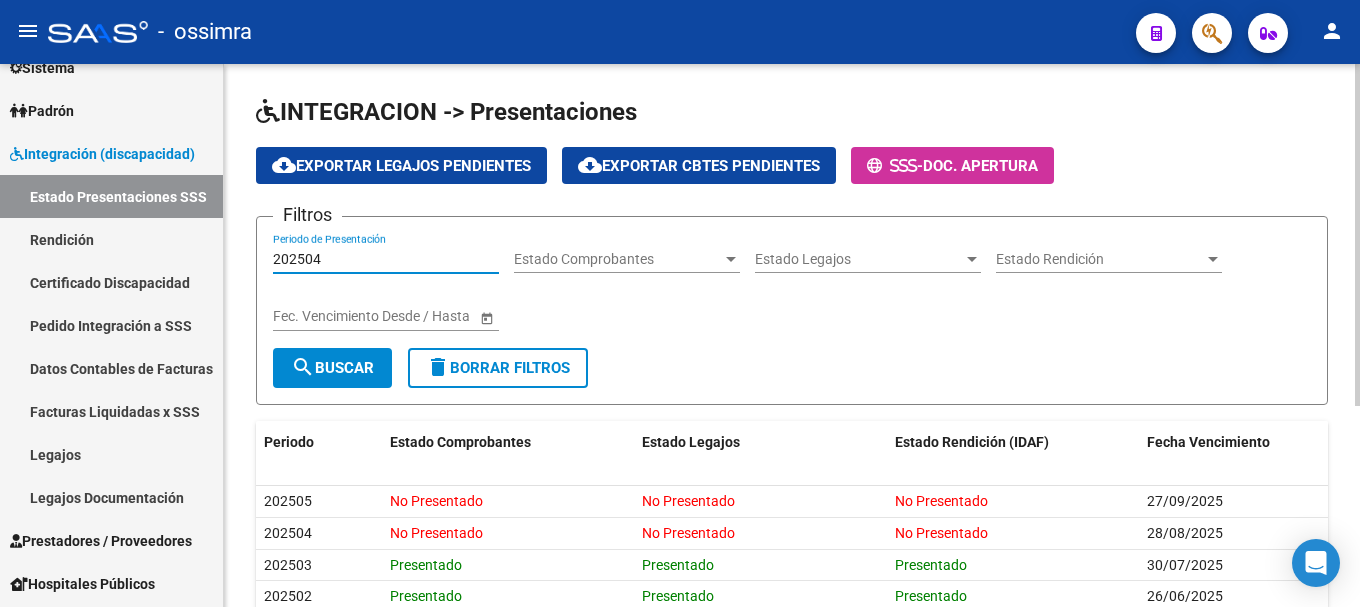 type on "202504" 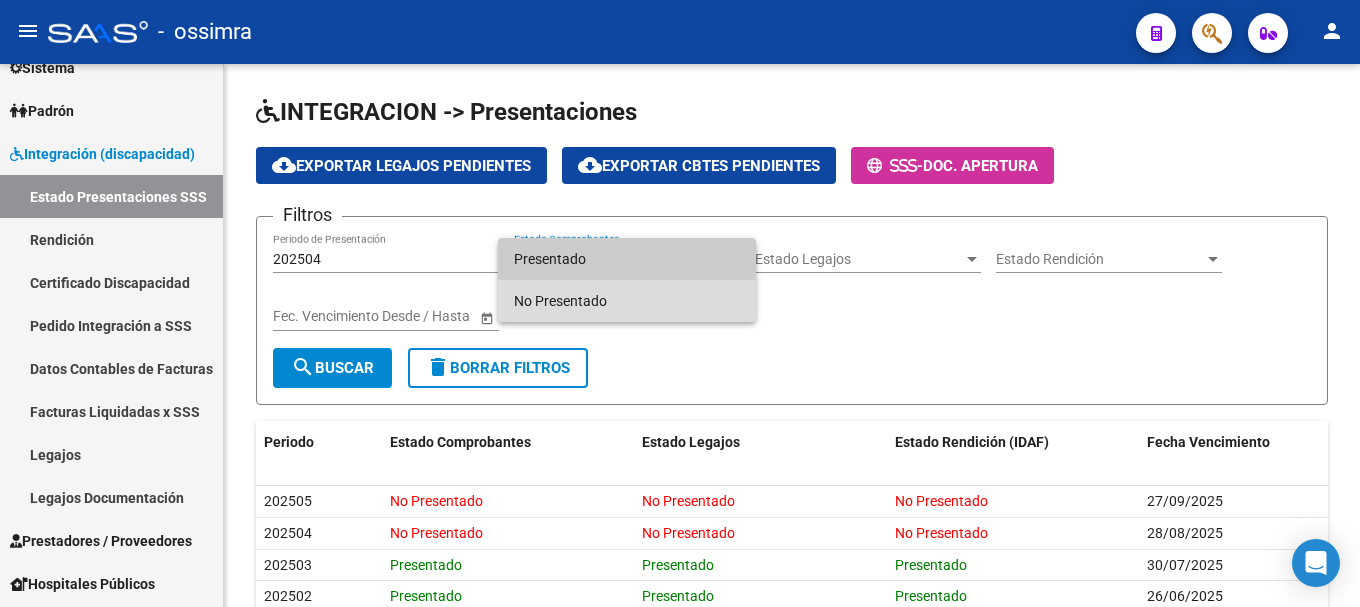 click on "No Presentado" at bounding box center [627, 301] 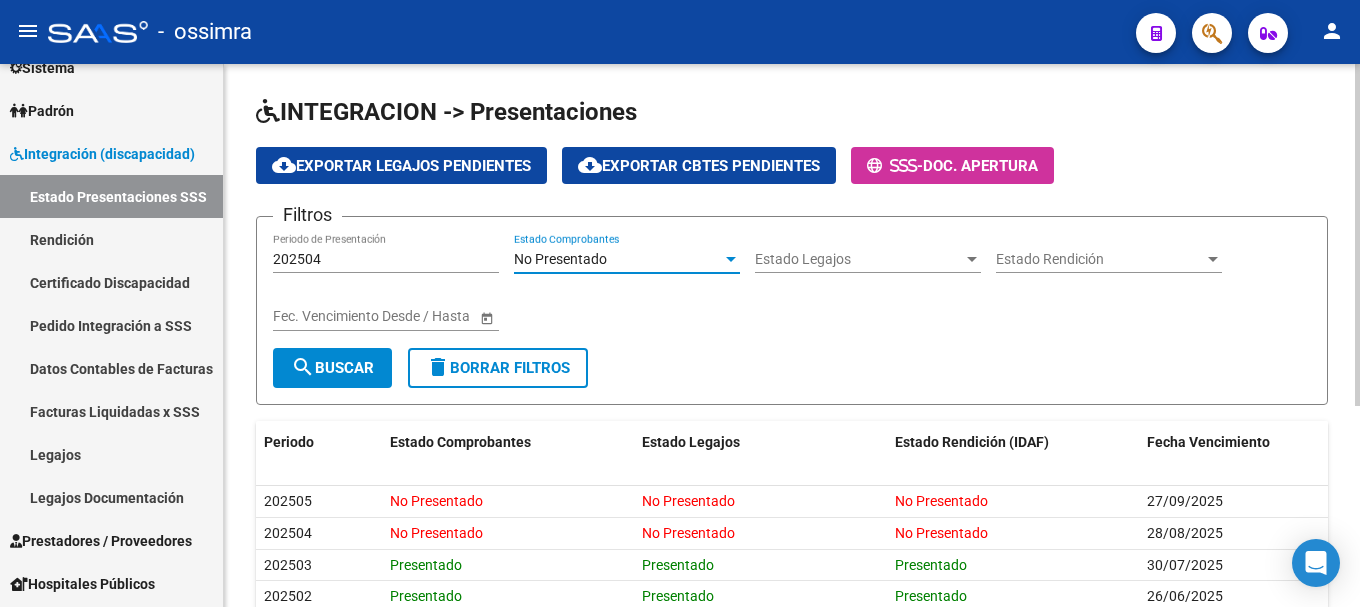 click at bounding box center (972, 259) 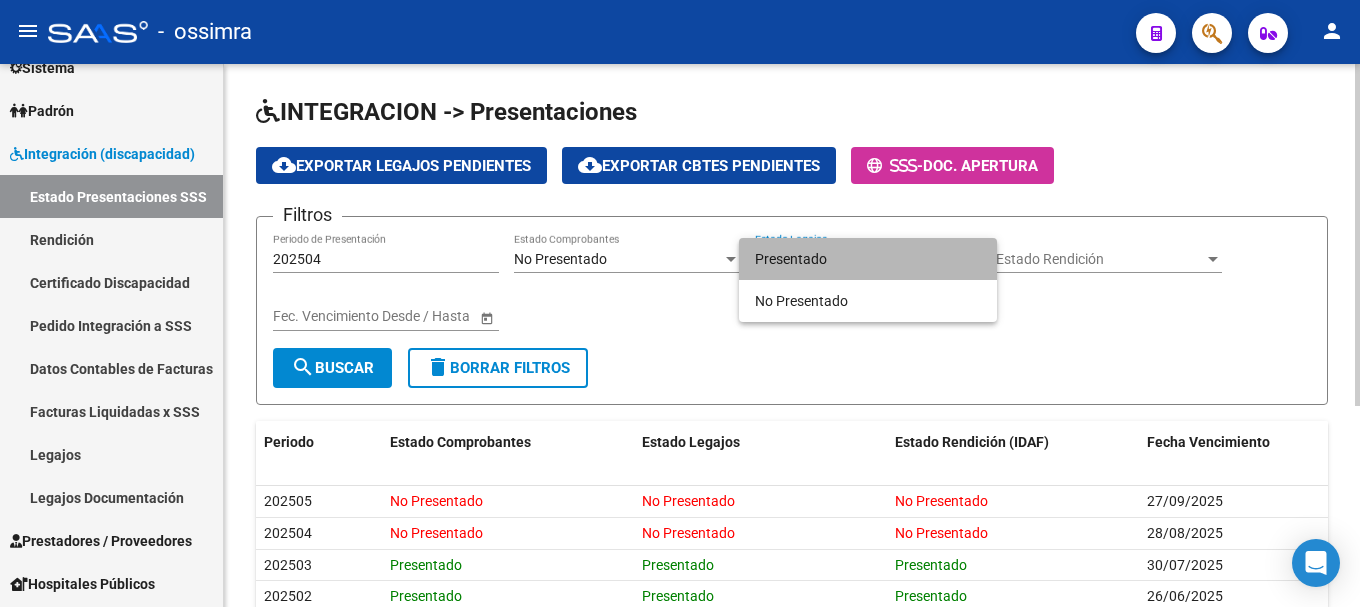 click on "Presentado" at bounding box center [868, 259] 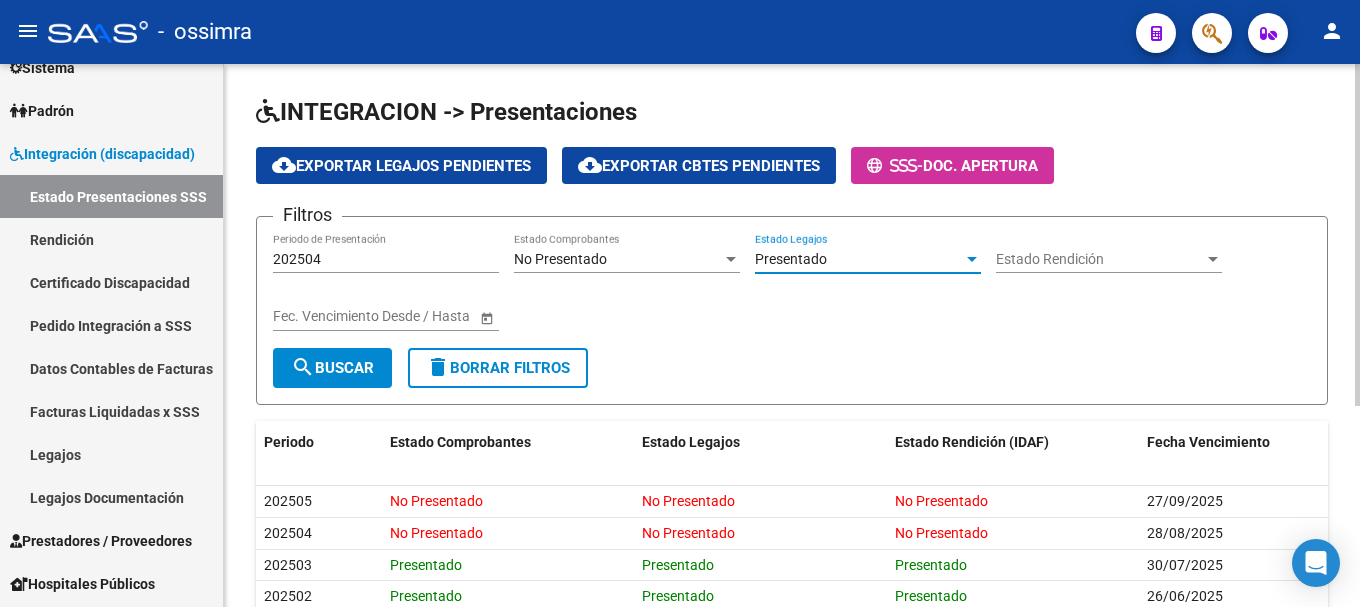 click on "Presentado" at bounding box center (859, 259) 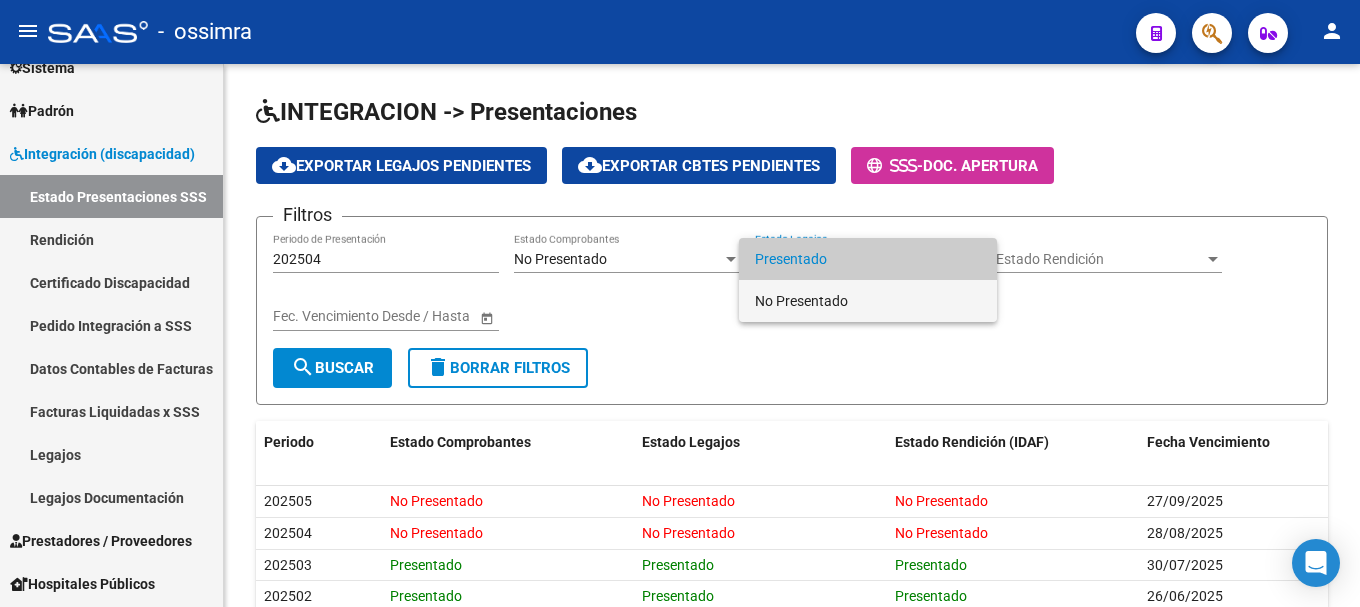 click on "No Presentado" at bounding box center [868, 301] 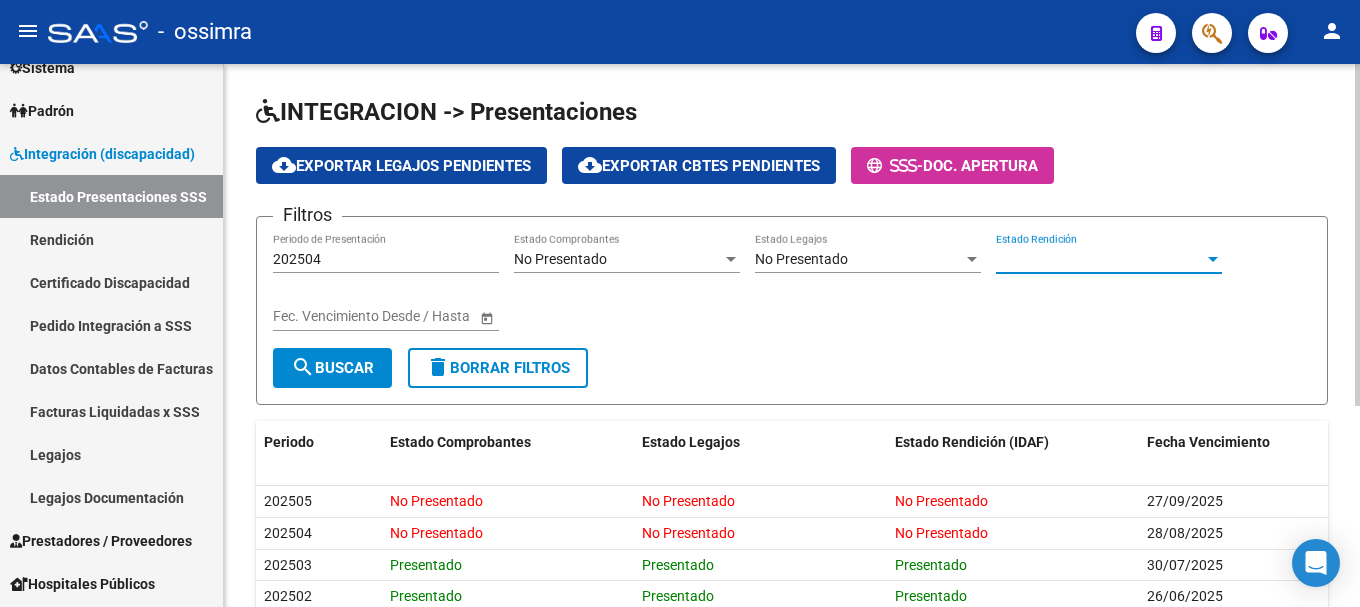 click on "Estado Rendición" at bounding box center (1100, 259) 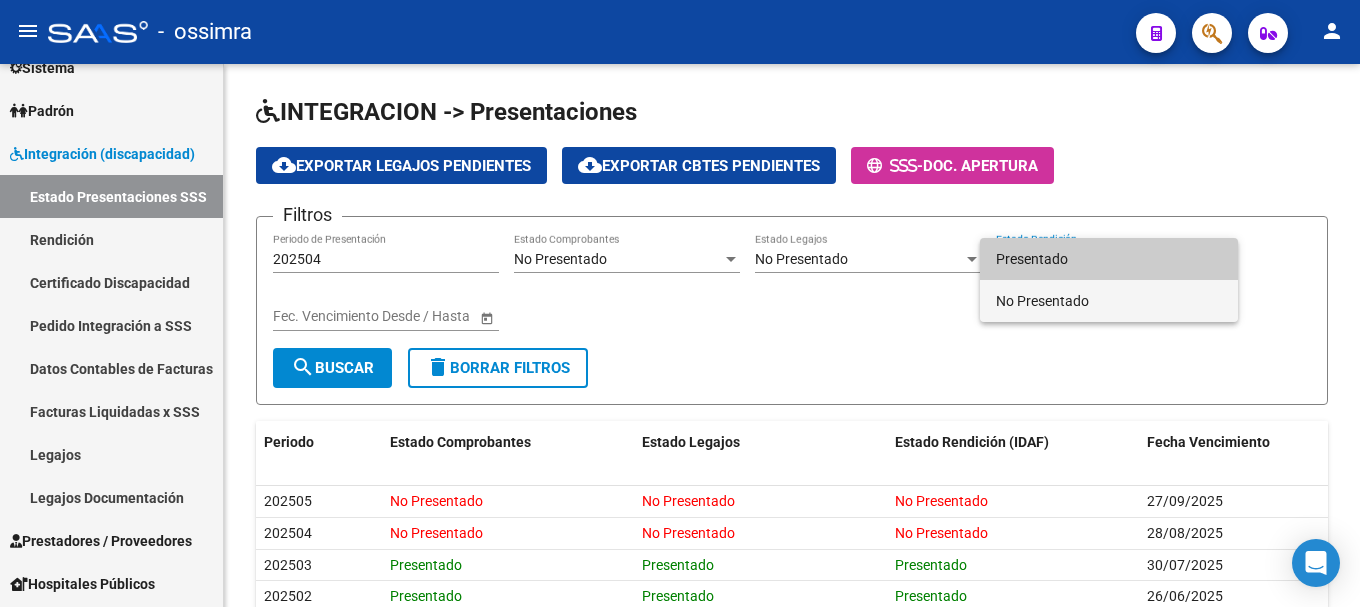 click on "No Presentado" at bounding box center [1109, 301] 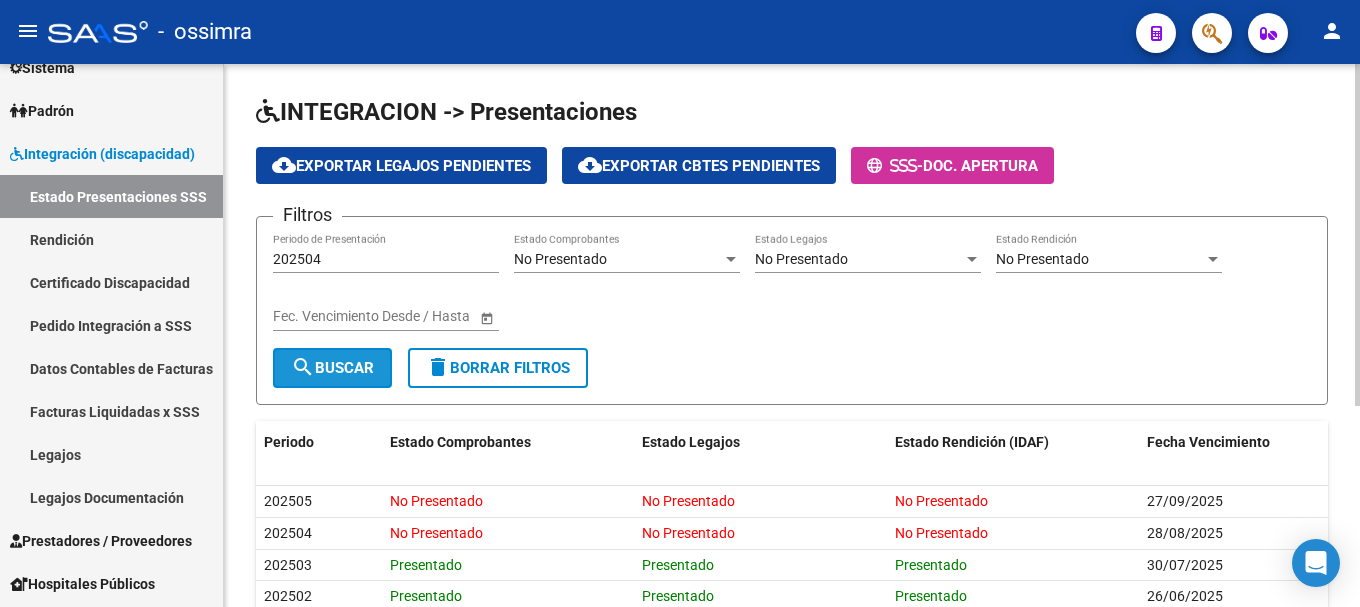 click on "search  Buscar" 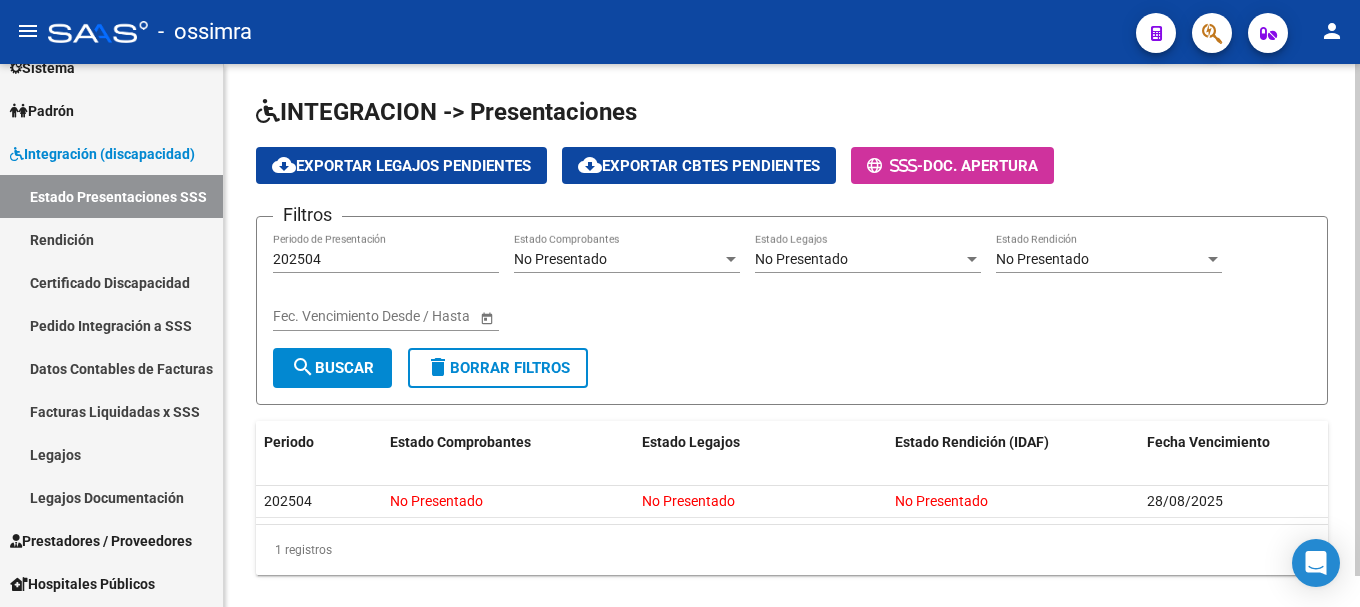 scroll, scrollTop: 33, scrollLeft: 0, axis: vertical 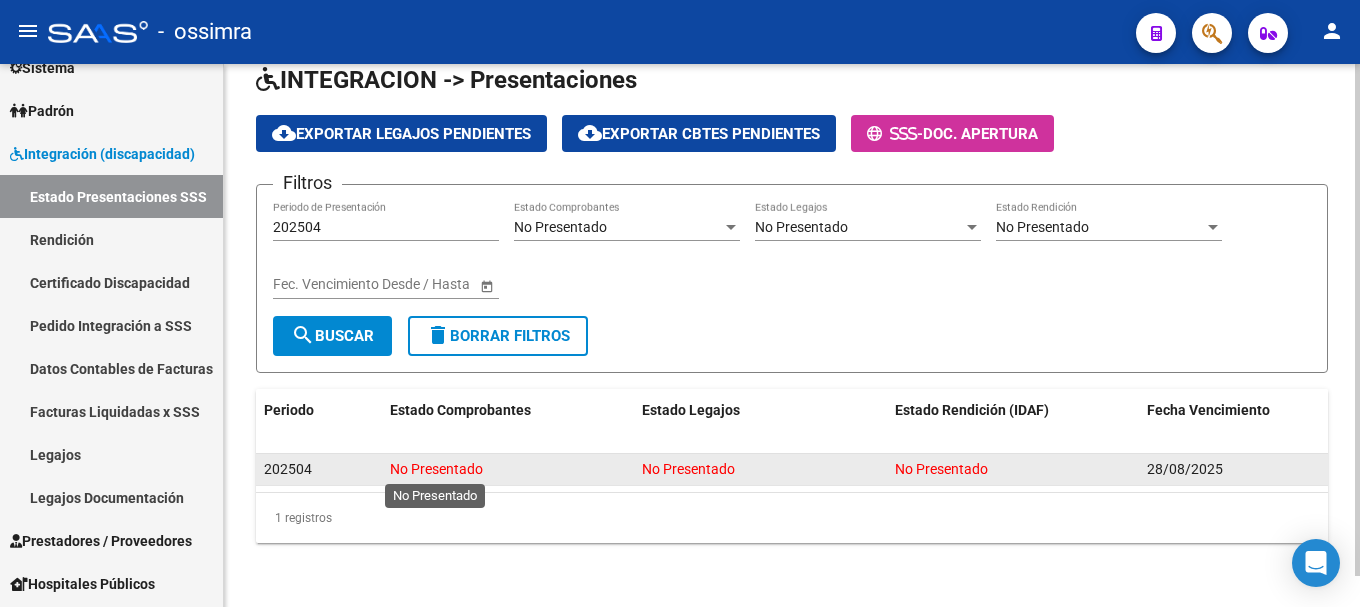 click on "No Presentado" 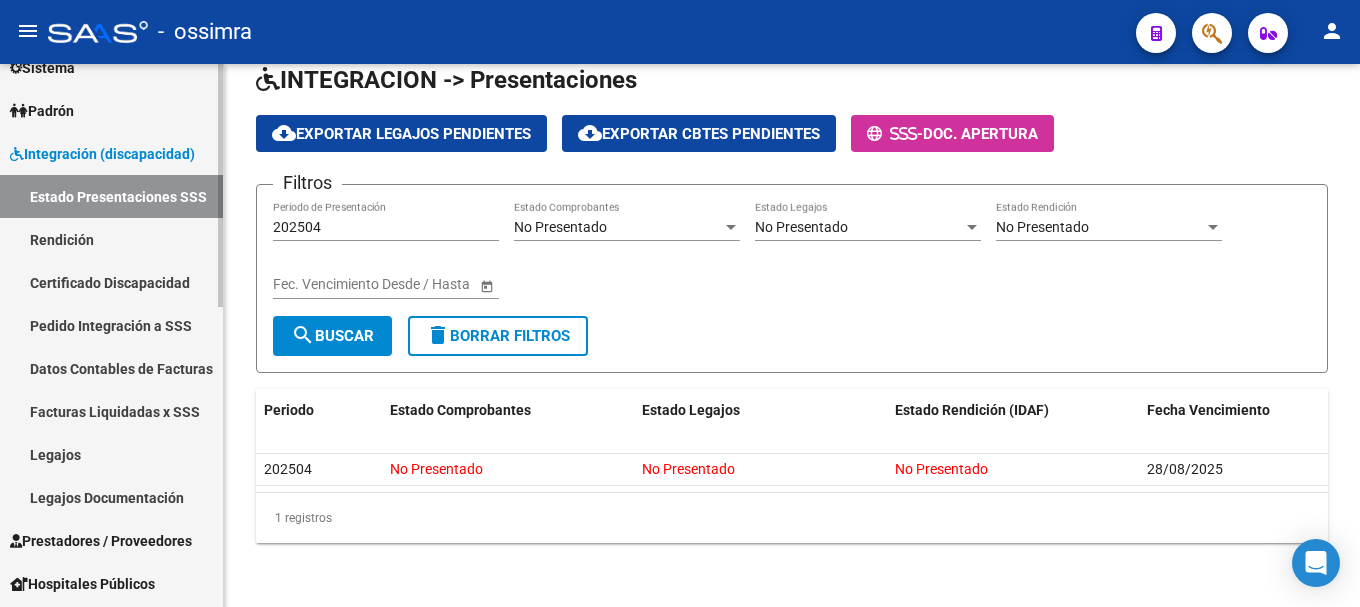 click on "Rendición" at bounding box center (111, 239) 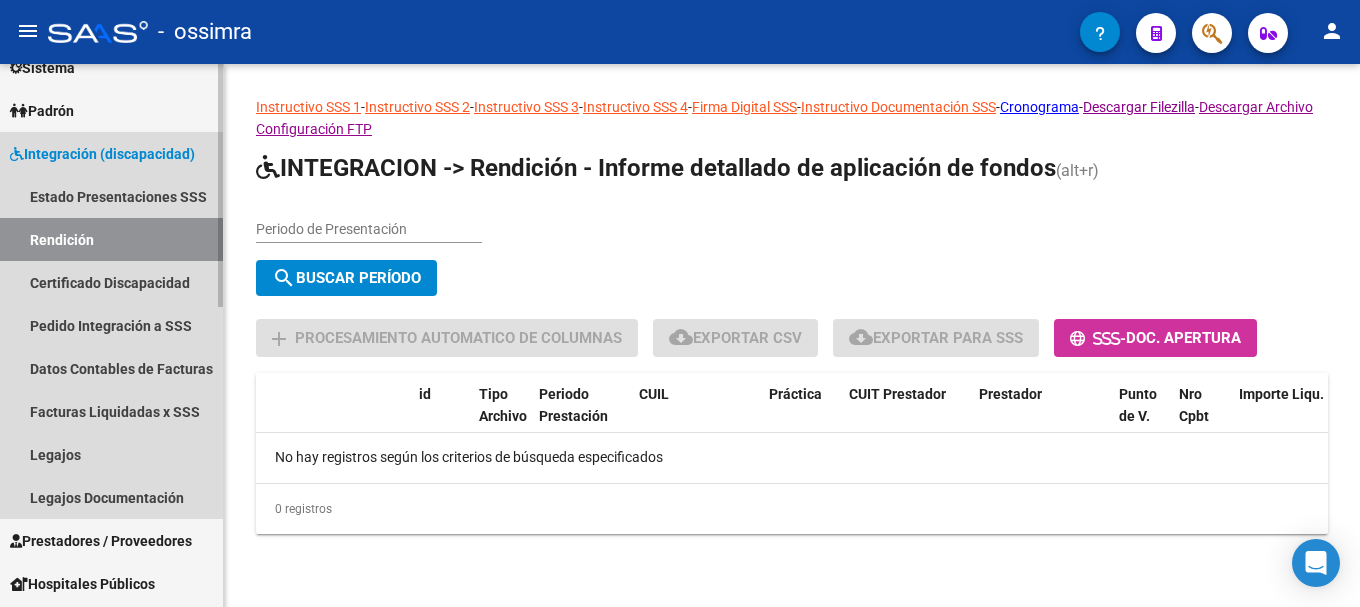 scroll, scrollTop: 0, scrollLeft: 0, axis: both 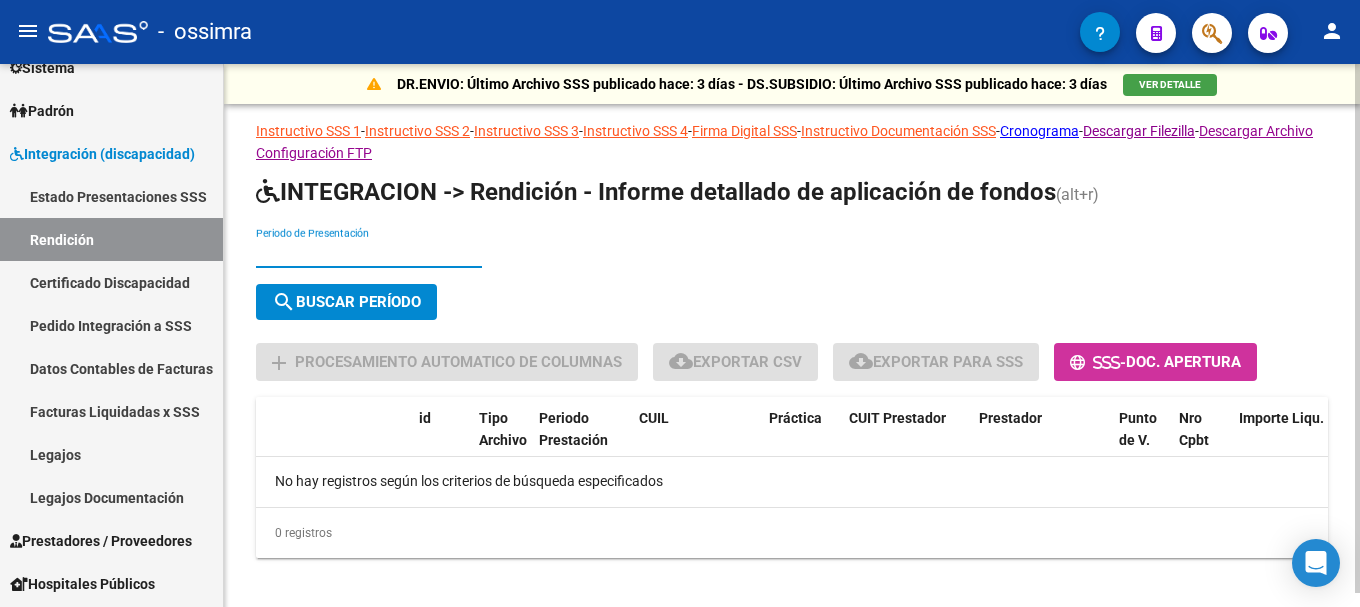 click on "Periodo de Presentación" at bounding box center (369, 253) 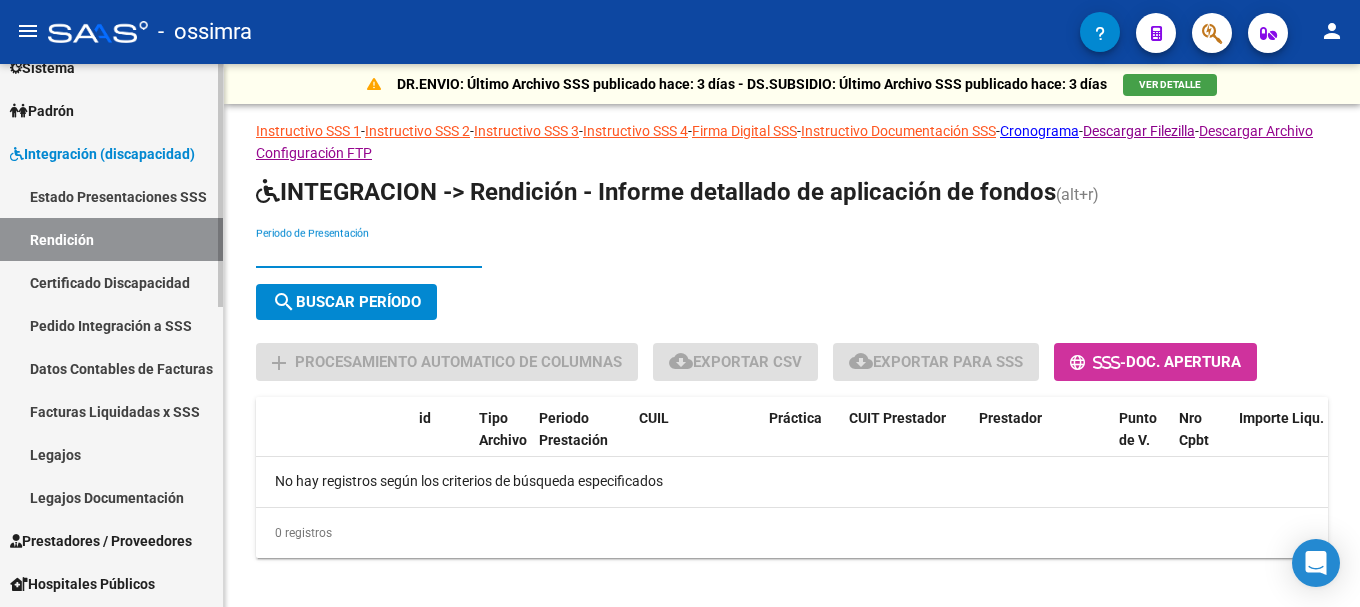 click on "Pedido Integración a SSS" at bounding box center (111, 325) 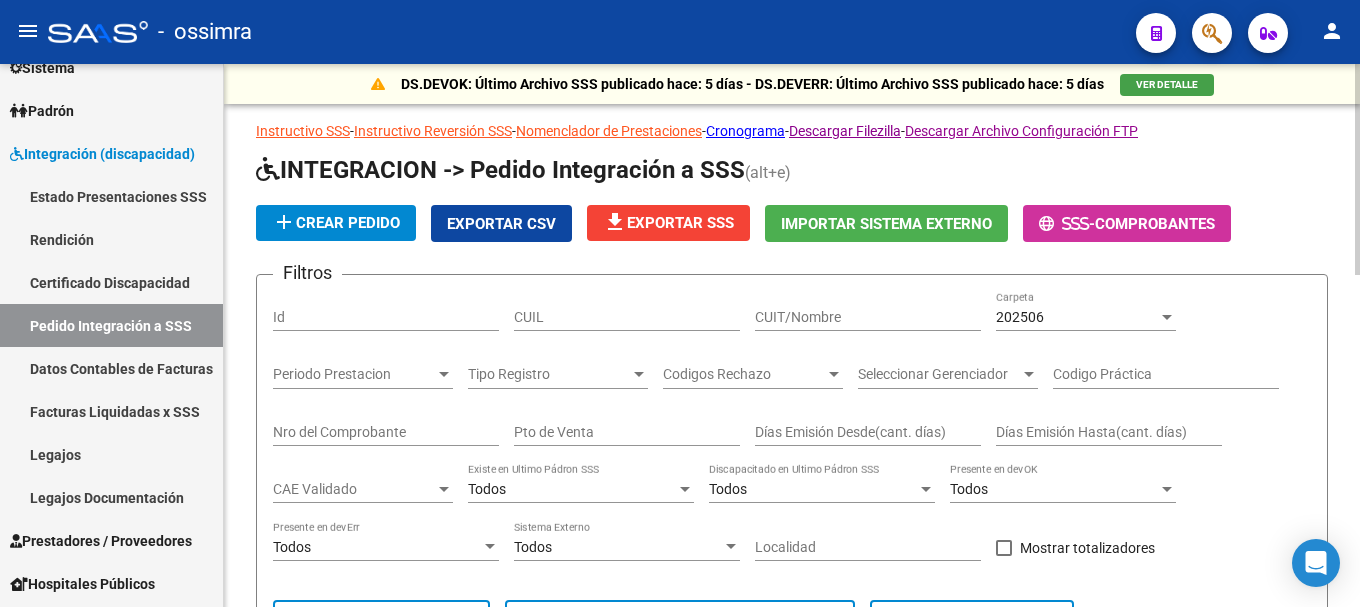click on "202506" at bounding box center [1077, 317] 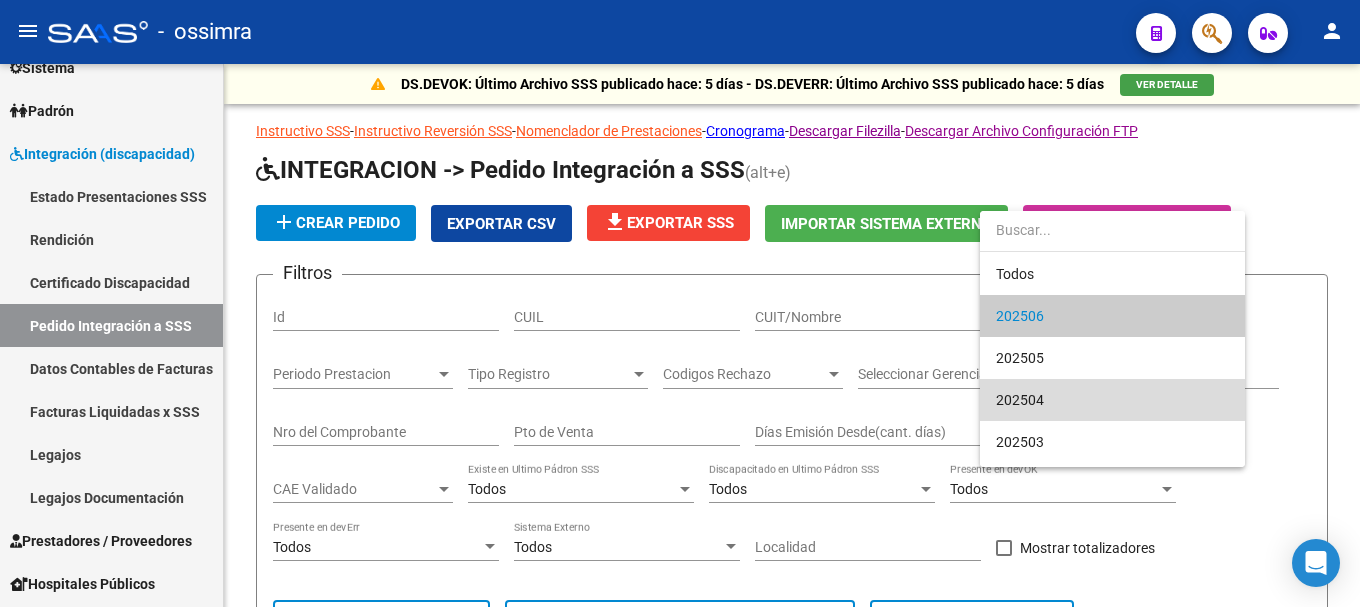 click on "202504" at bounding box center [1112, 400] 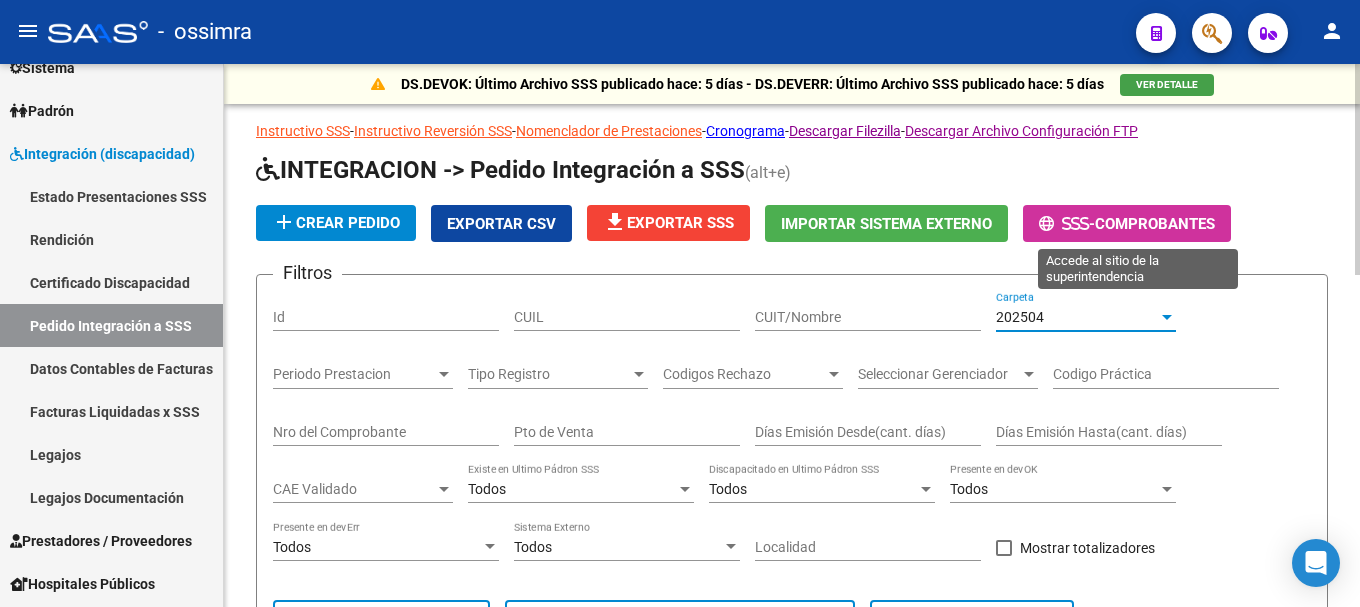click on "-" 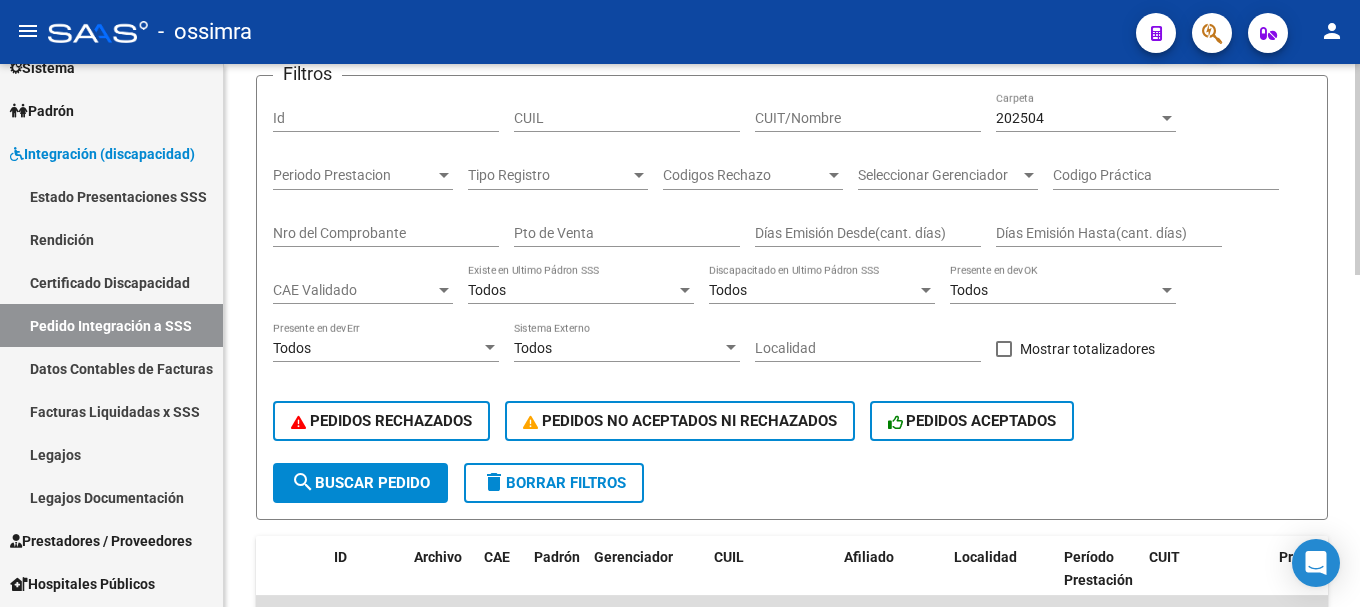 scroll, scrollTop: 200, scrollLeft: 0, axis: vertical 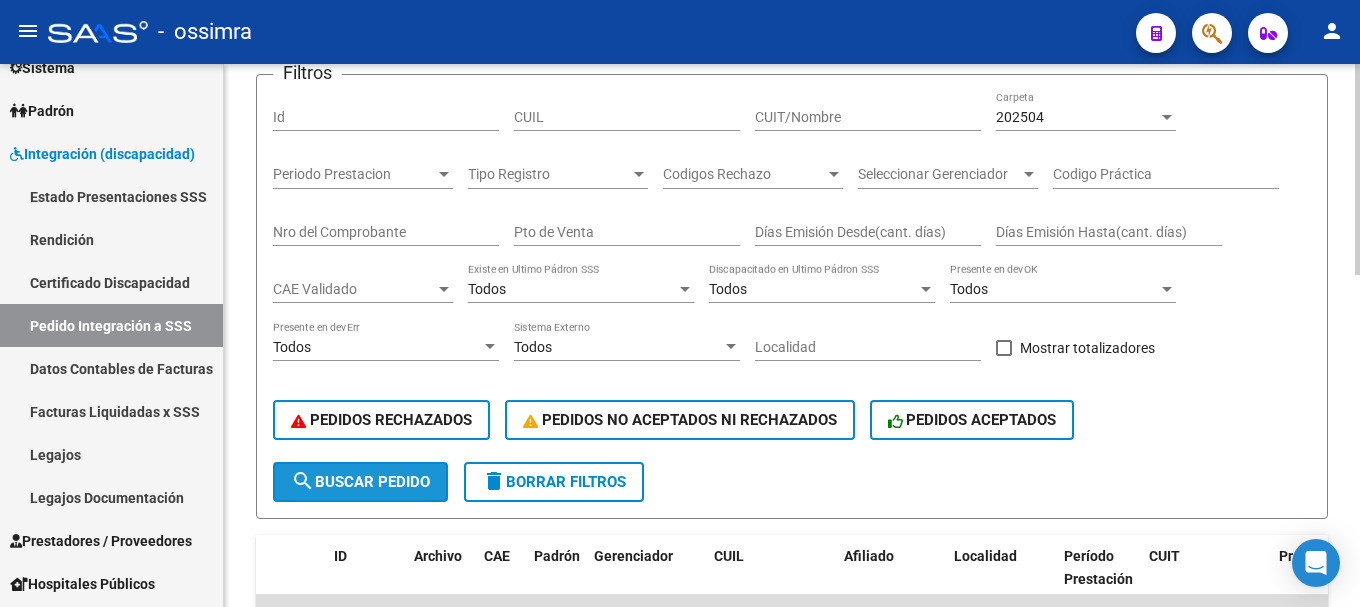 click on "search  Buscar Pedido" 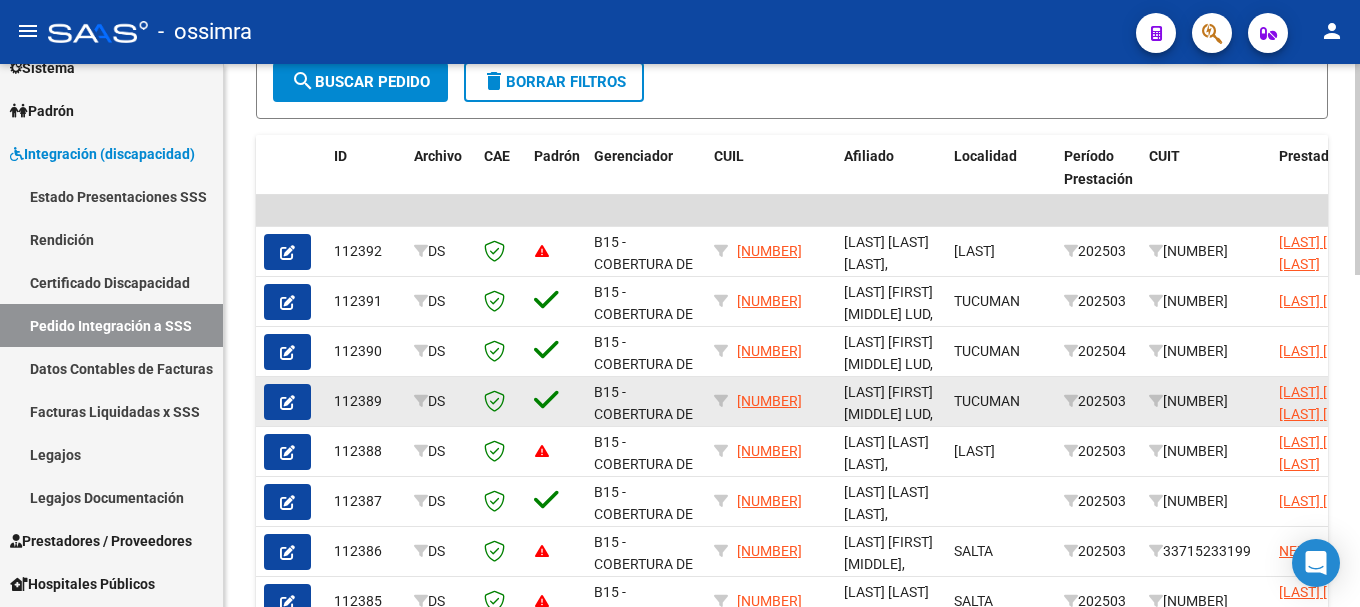 scroll, scrollTop: 700, scrollLeft: 0, axis: vertical 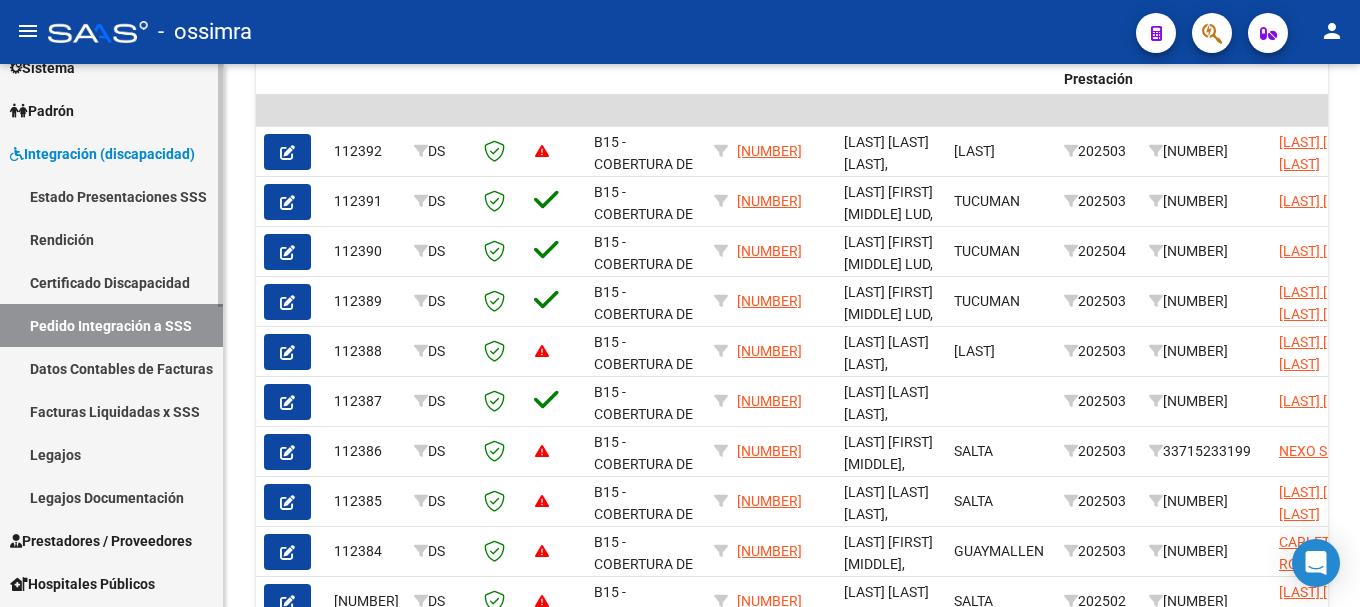 click on "Datos Contables de Facturas" at bounding box center [111, 368] 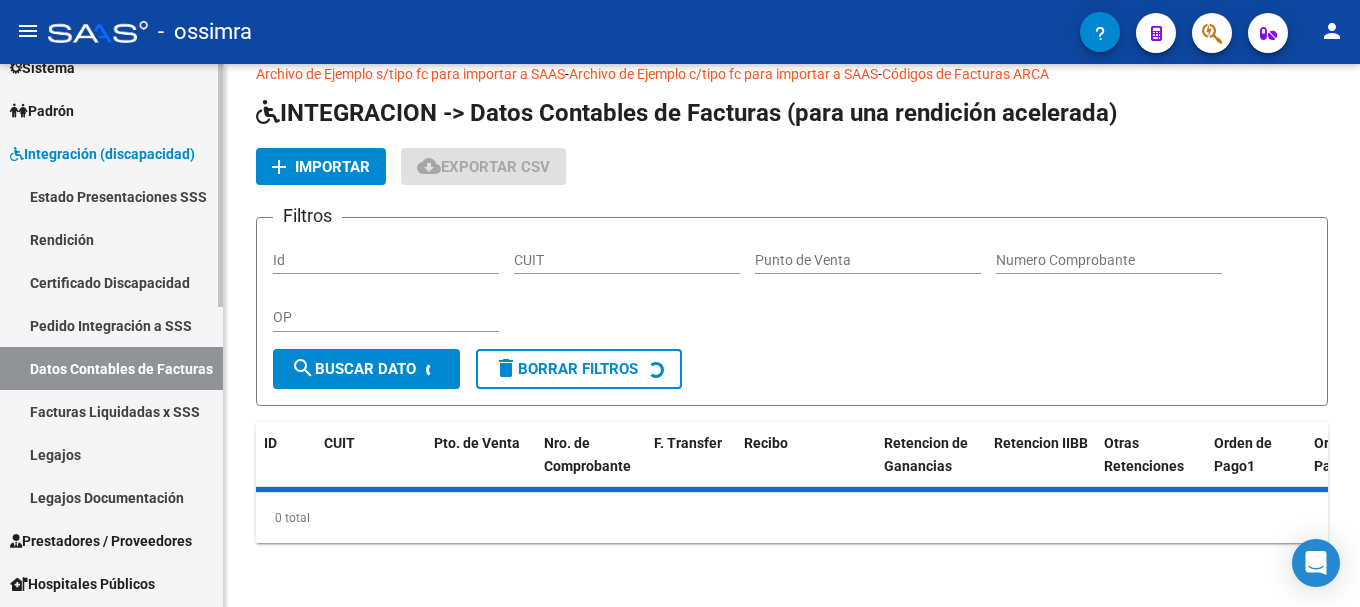 scroll, scrollTop: 177, scrollLeft: 0, axis: vertical 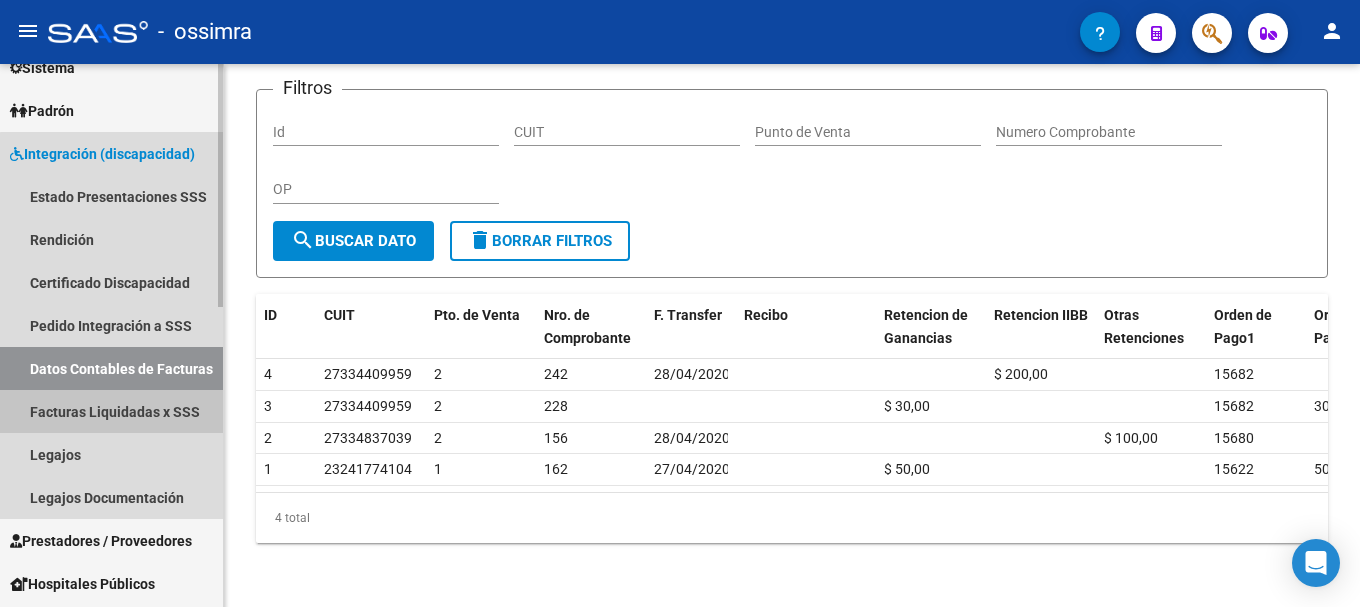 click on "Facturas Liquidadas x SSS" at bounding box center [111, 411] 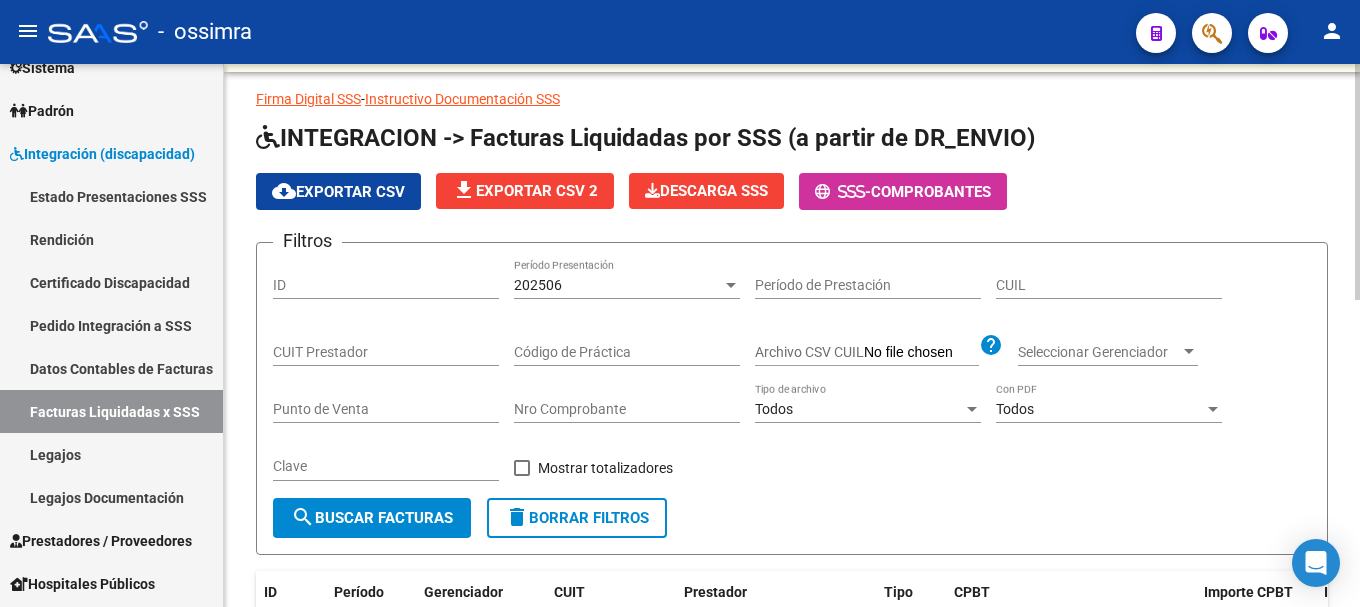 scroll, scrollTop: 0, scrollLeft: 0, axis: both 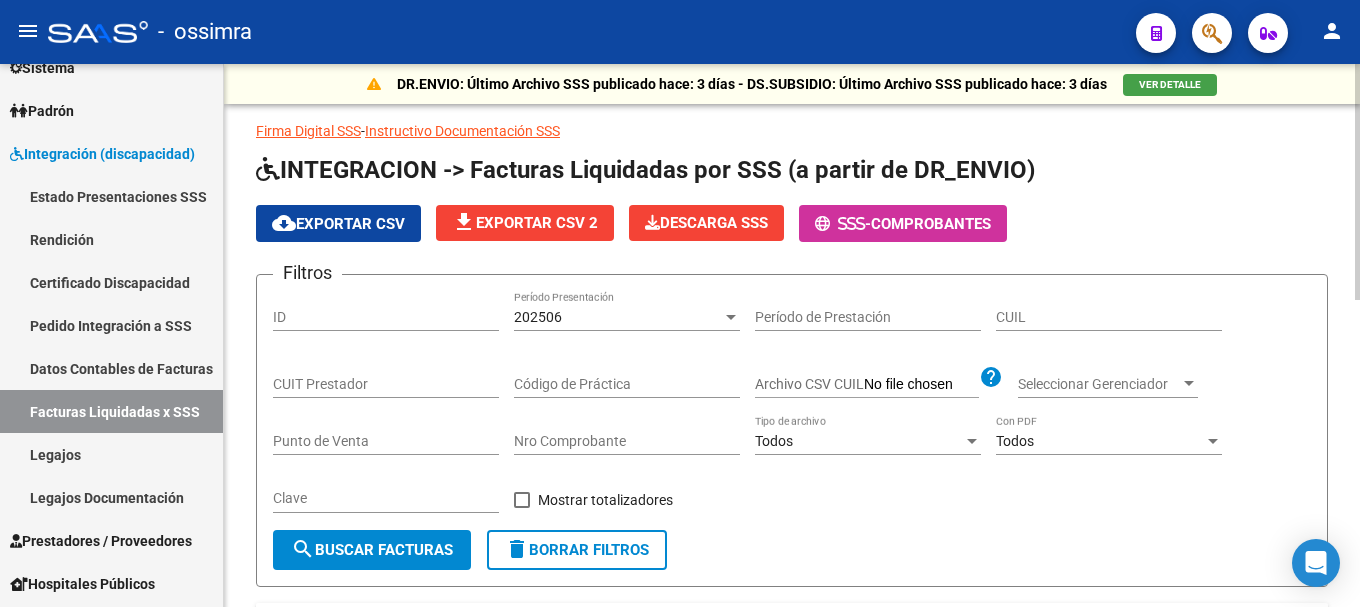 click at bounding box center (731, 317) 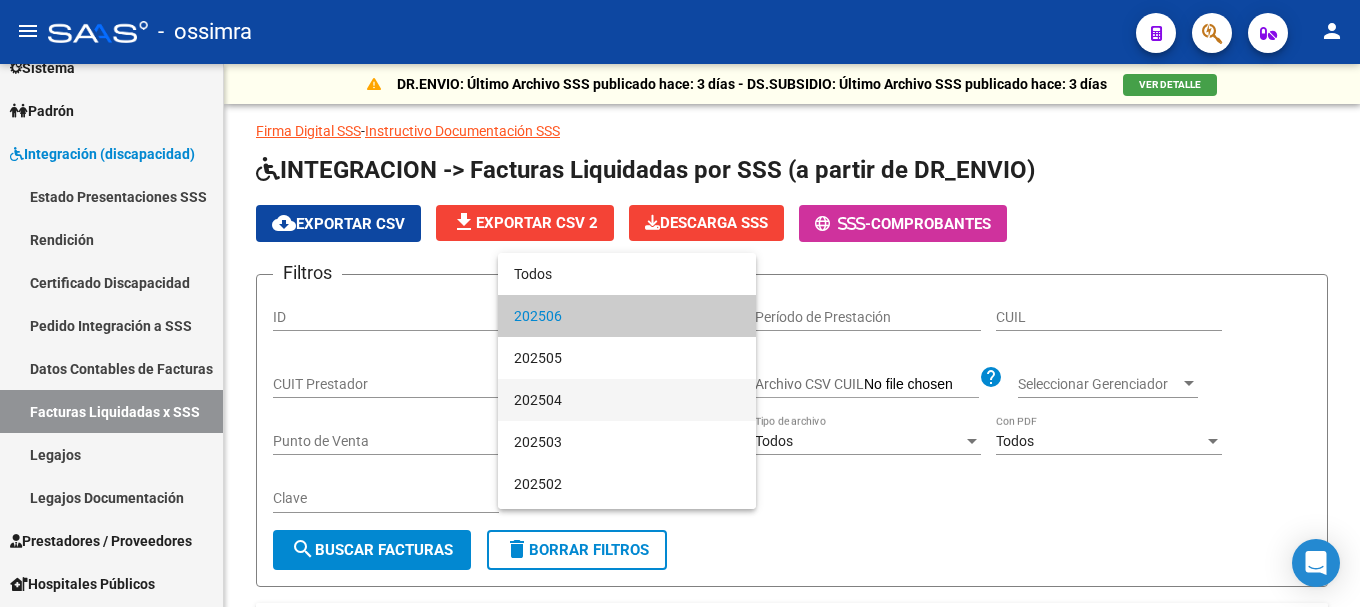 click on "202504" at bounding box center (627, 400) 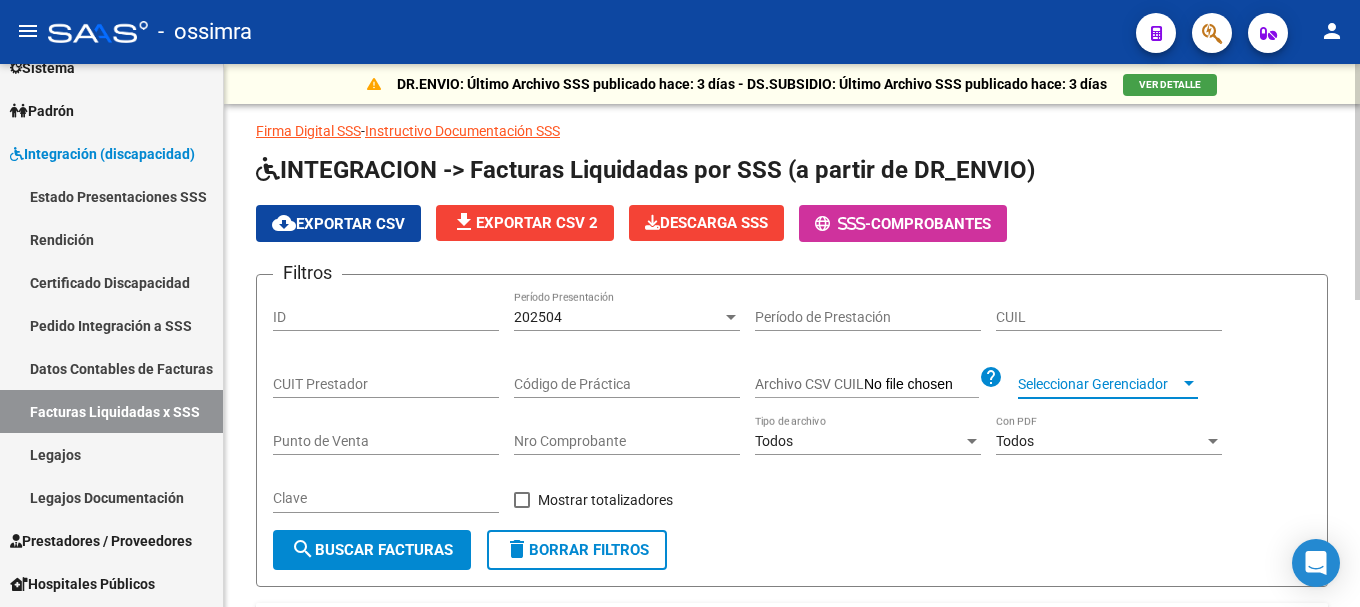 click on "Seleccionar Gerenciador" at bounding box center [1099, 384] 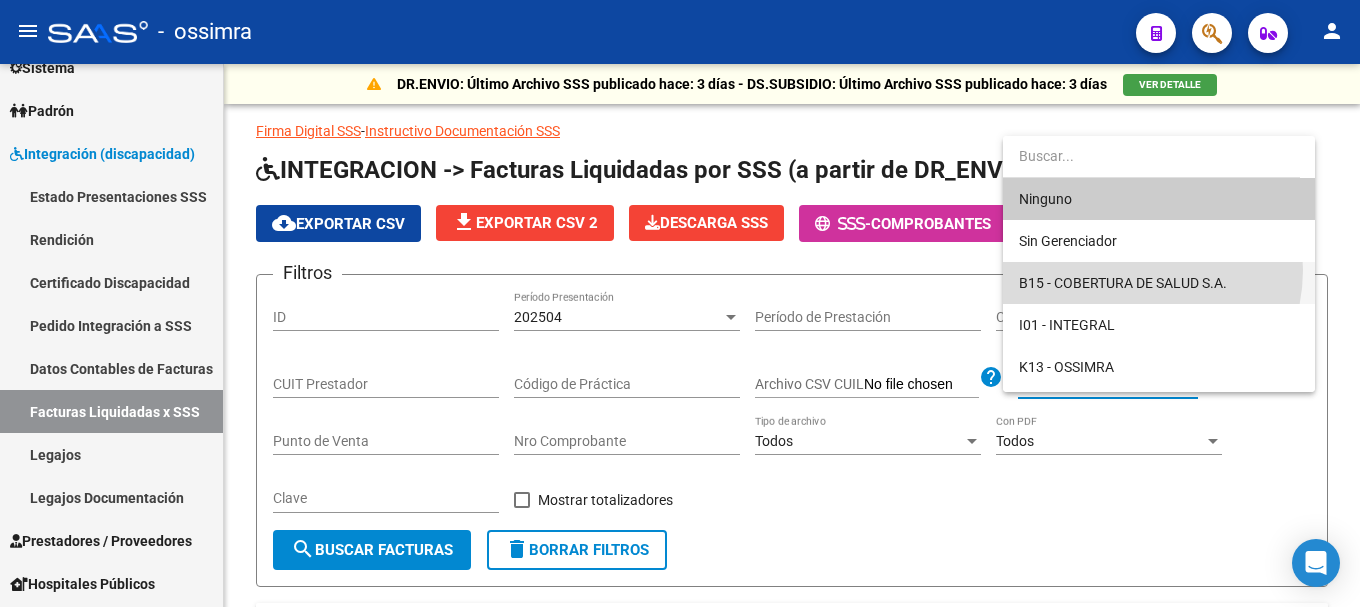 click on "B15 - COBERTURA DE SALUD S.A." at bounding box center [1159, 283] 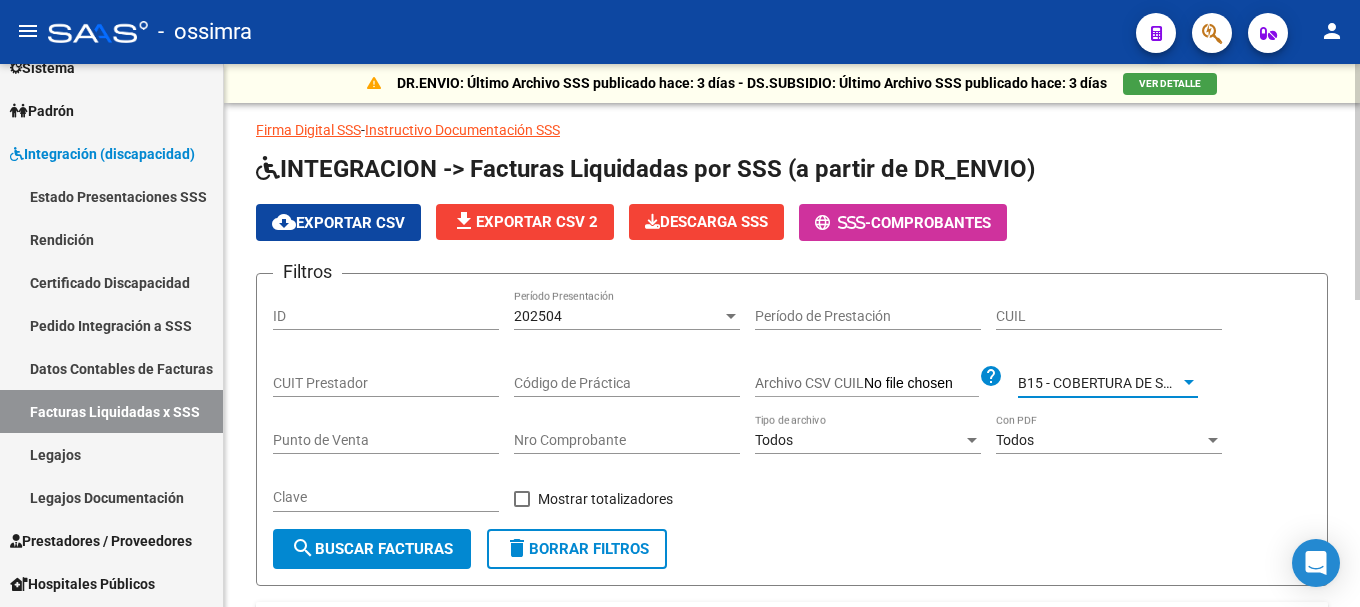 scroll, scrollTop: 0, scrollLeft: 0, axis: both 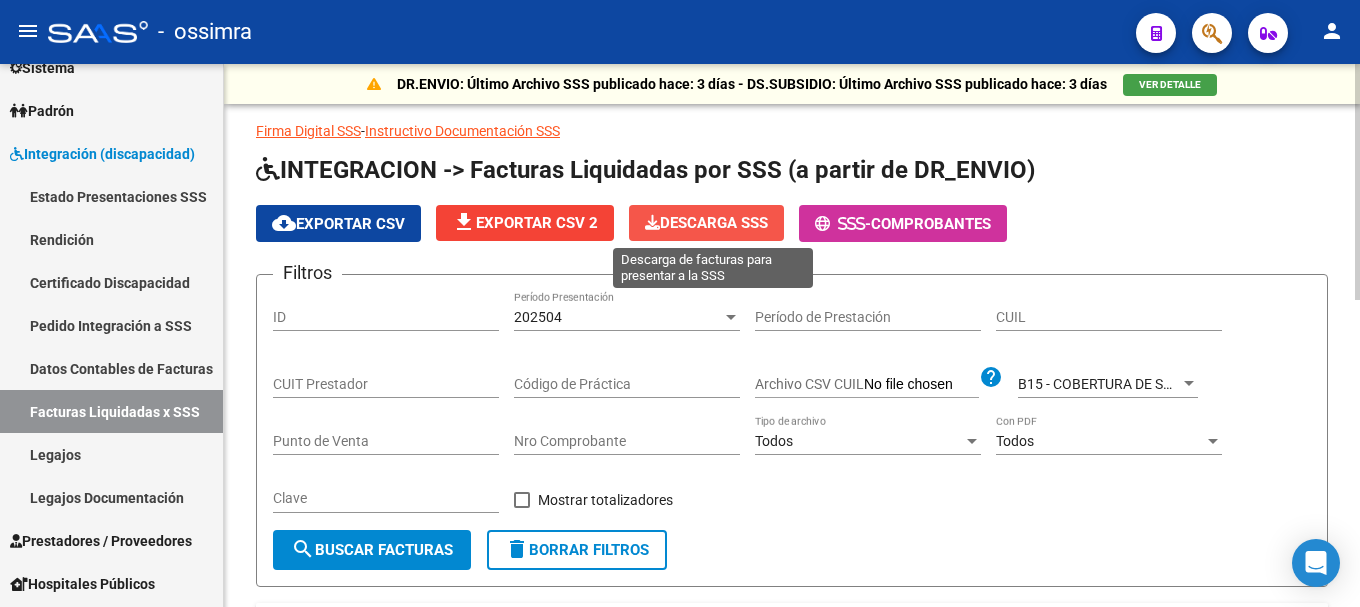 click on "Descarga SSS" 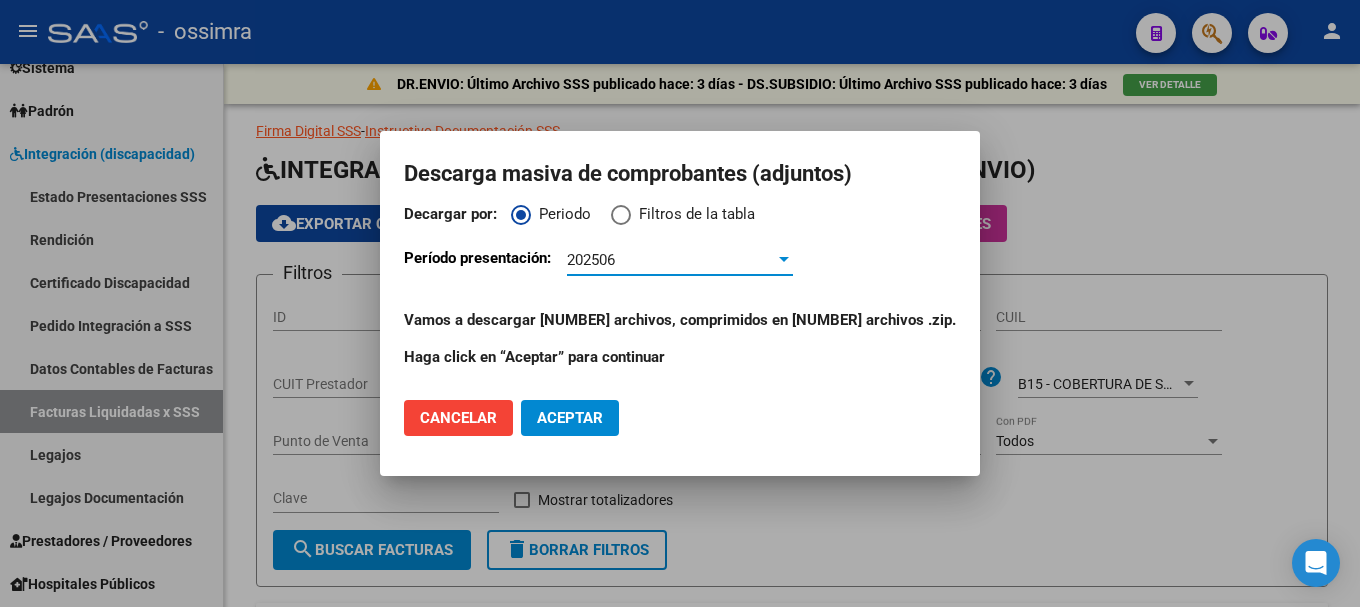 click on "202506" at bounding box center [671, 260] 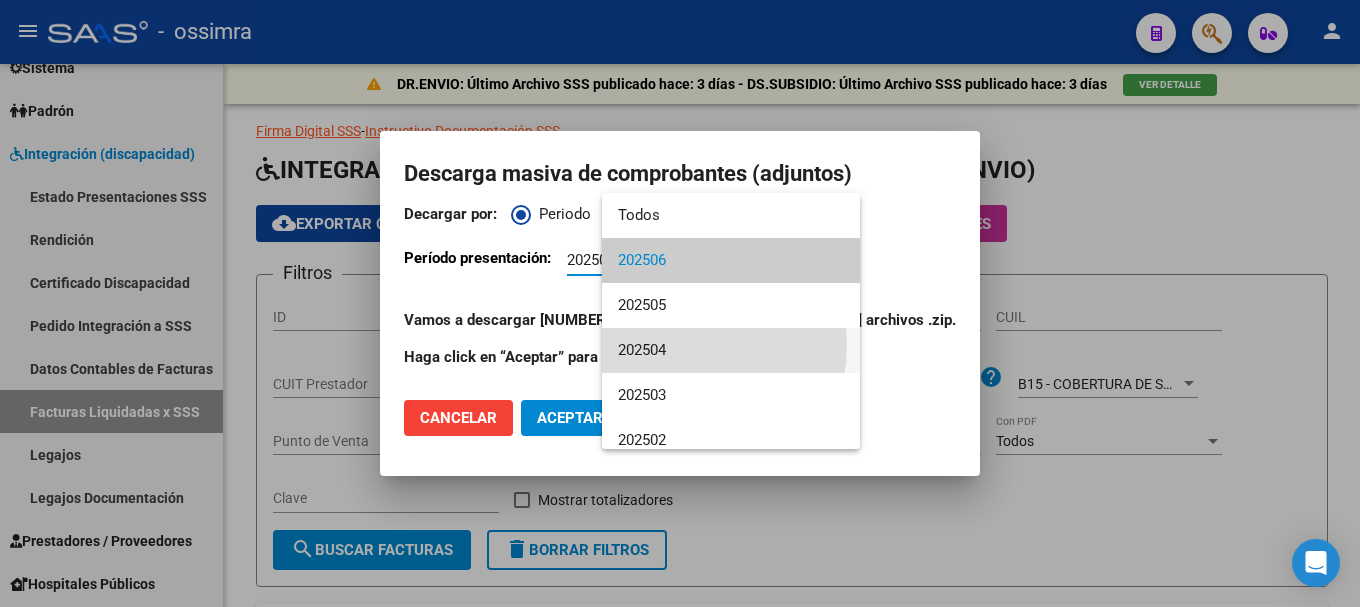 click on "202504" at bounding box center (731, 350) 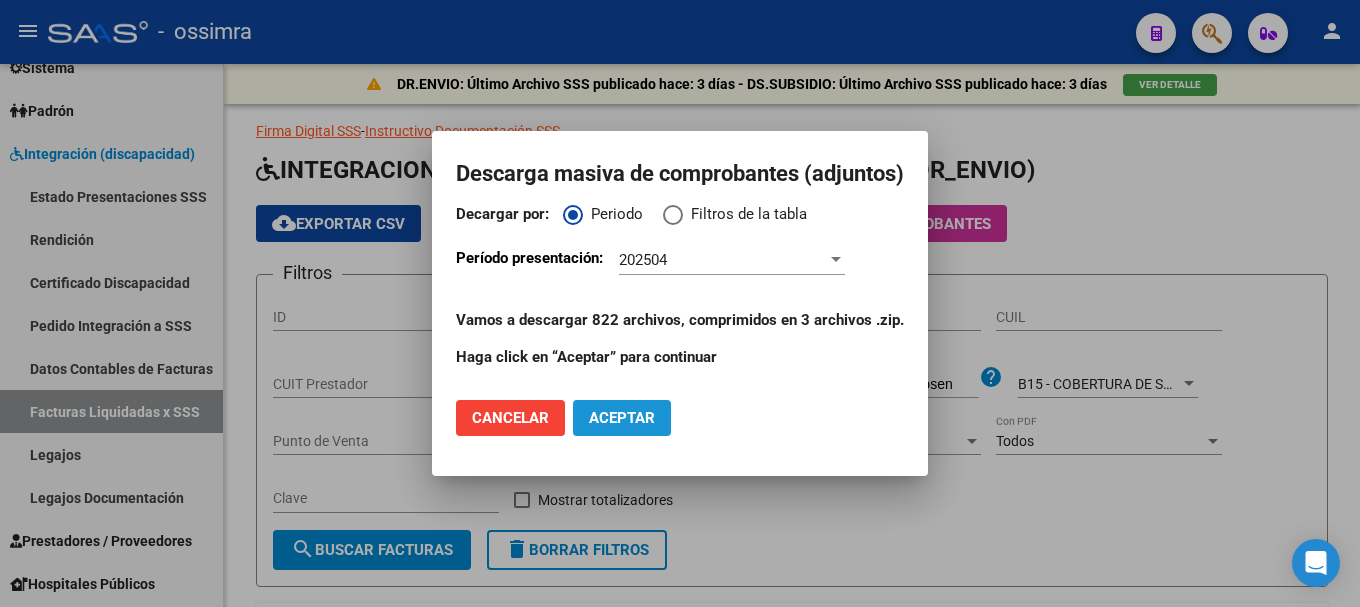 click on "Aceptar" 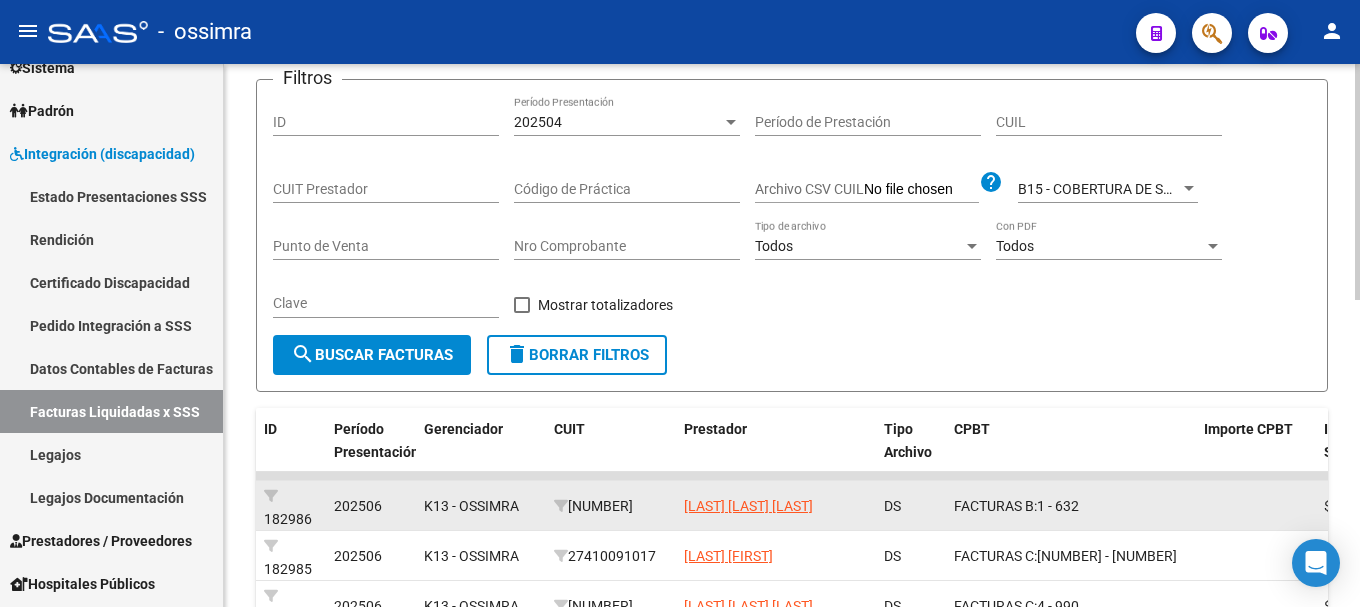 scroll, scrollTop: 0, scrollLeft: 0, axis: both 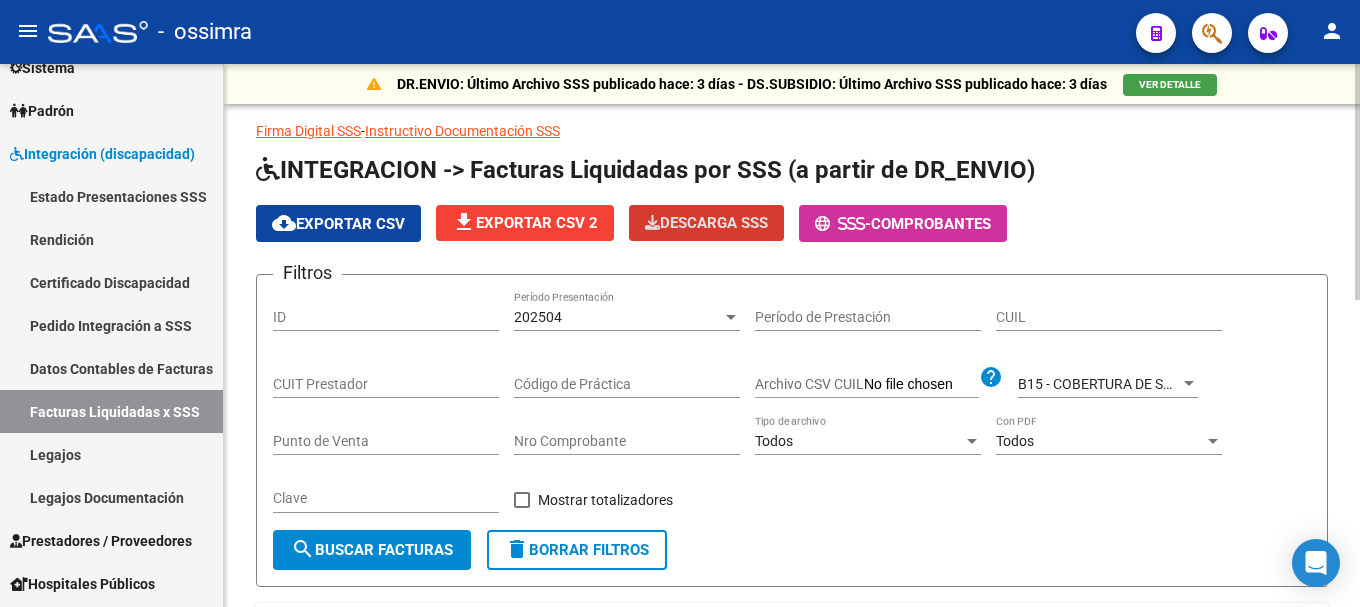 type 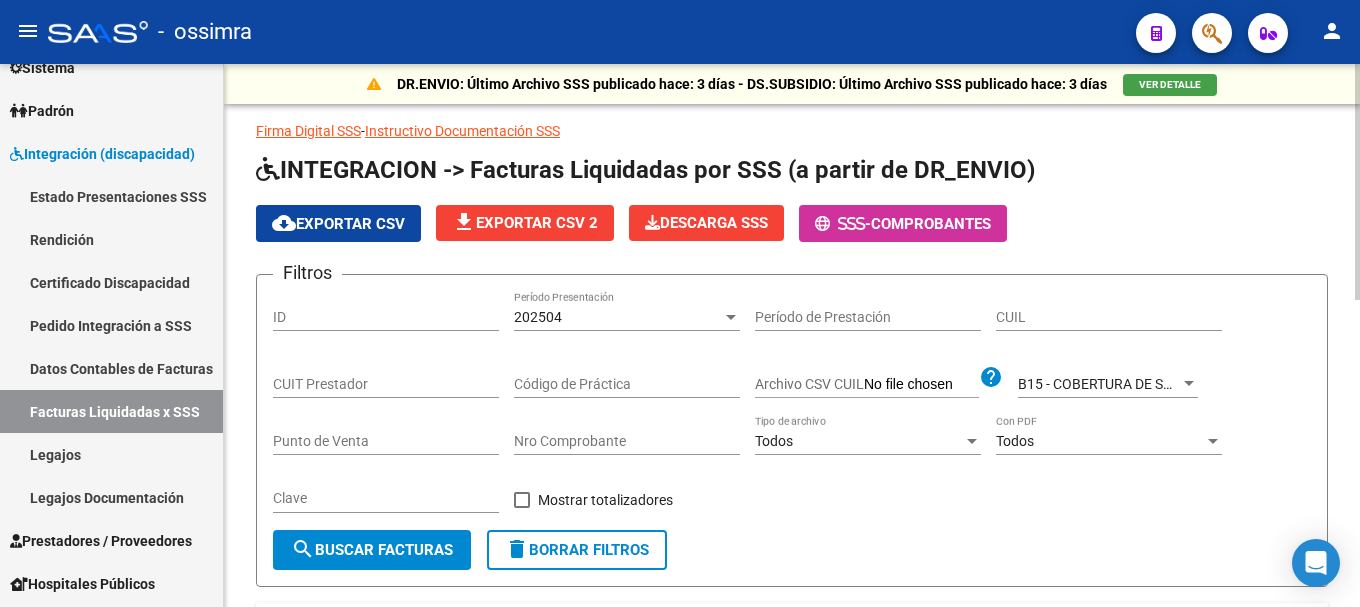 scroll, scrollTop: 184, scrollLeft: 0, axis: vertical 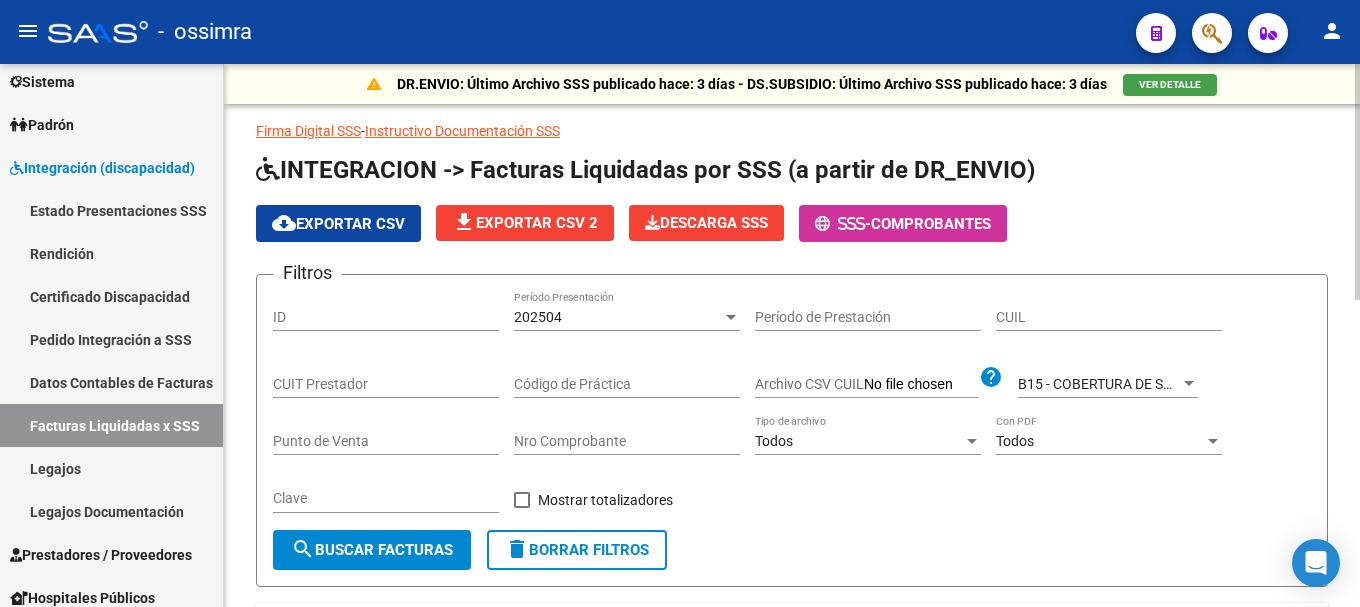 drag, startPoint x: 46, startPoint y: 22, endPoint x: 1205, endPoint y: 488, distance: 1249.1746 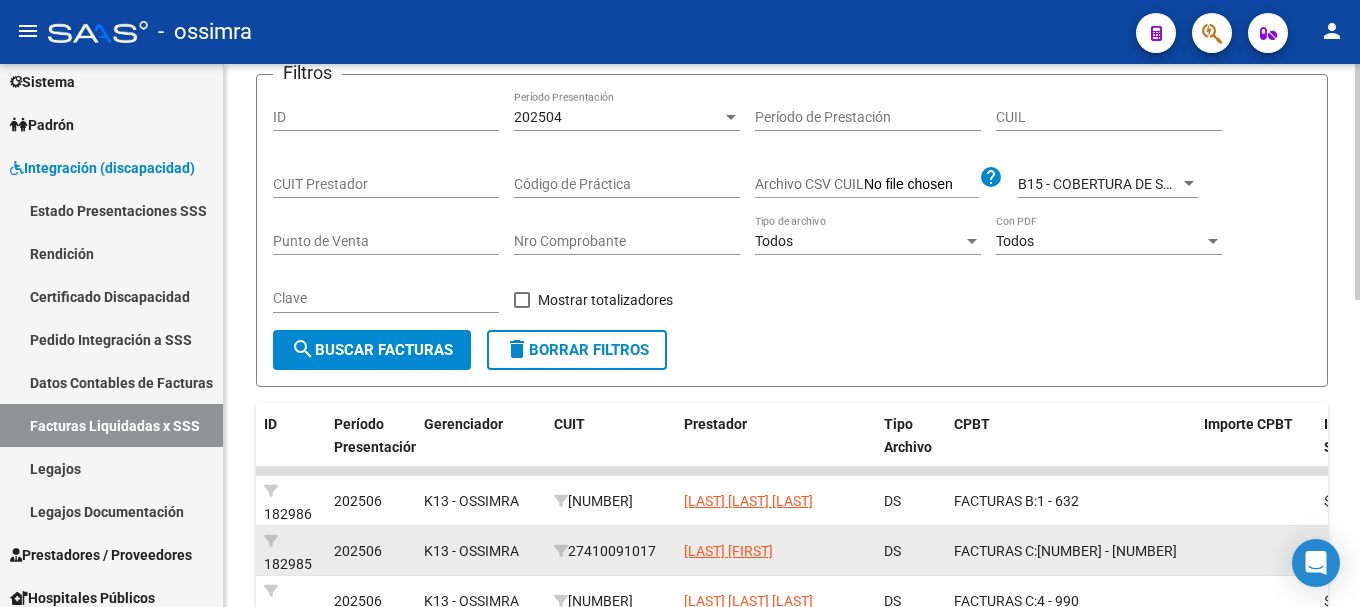 scroll, scrollTop: 100, scrollLeft: 0, axis: vertical 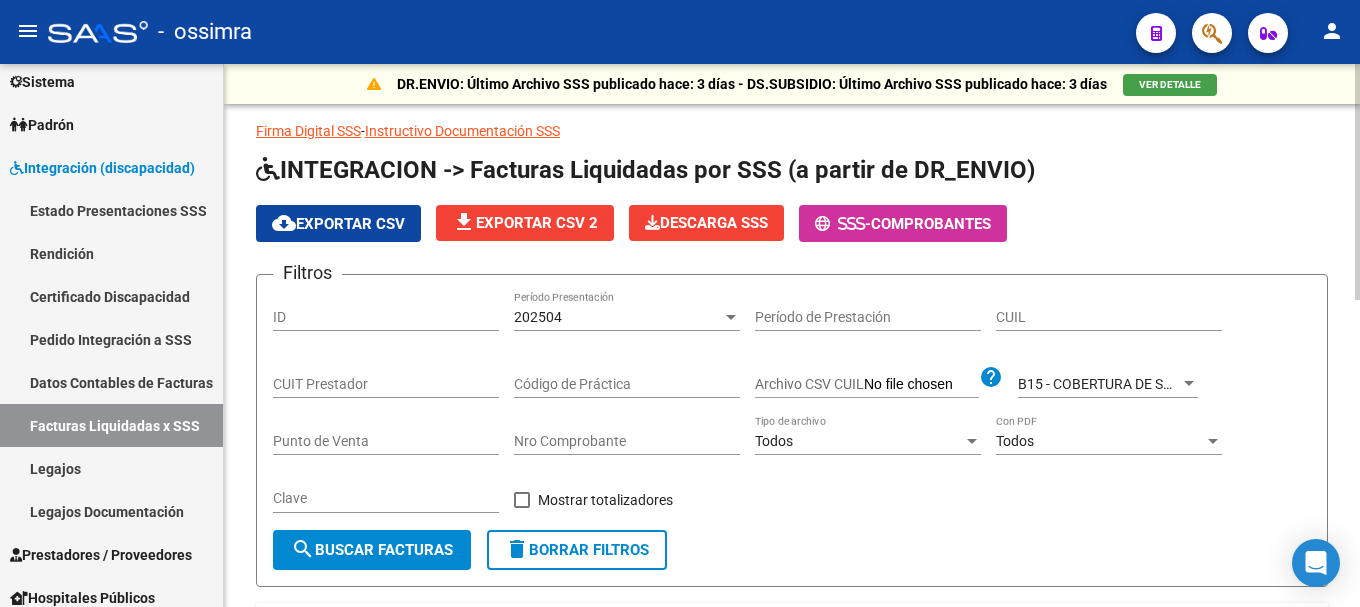 drag, startPoint x: 251, startPoint y: 121, endPoint x: 840, endPoint y: 482, distance: 690.827 